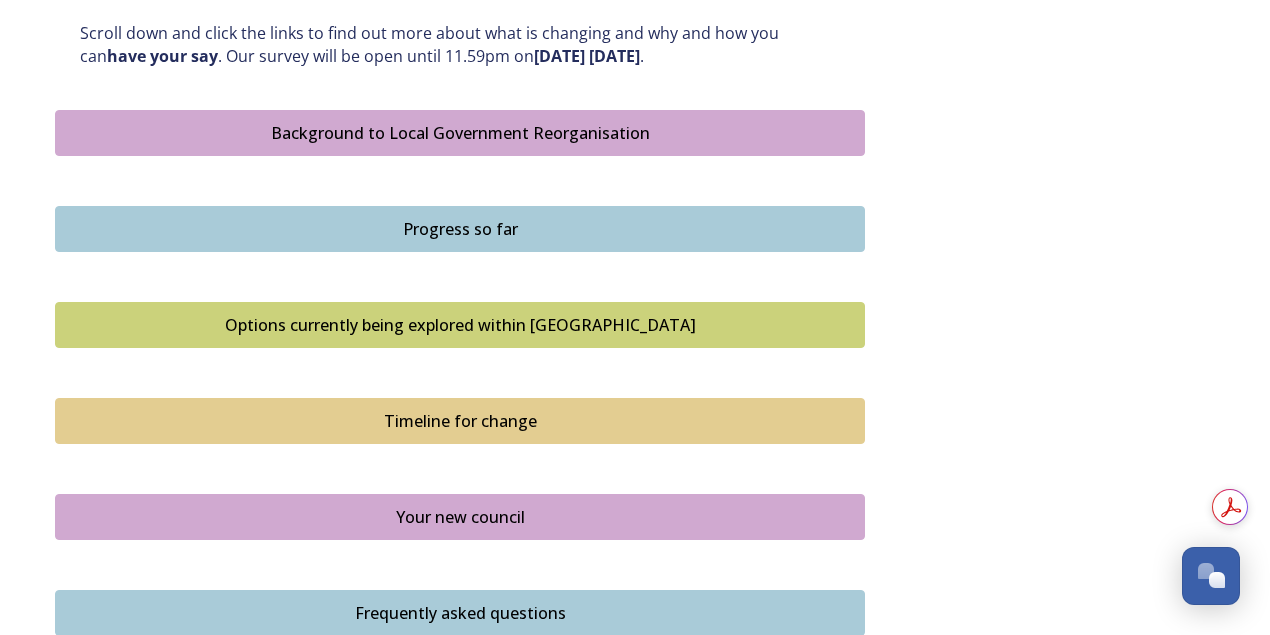 scroll, scrollTop: 1111, scrollLeft: 0, axis: vertical 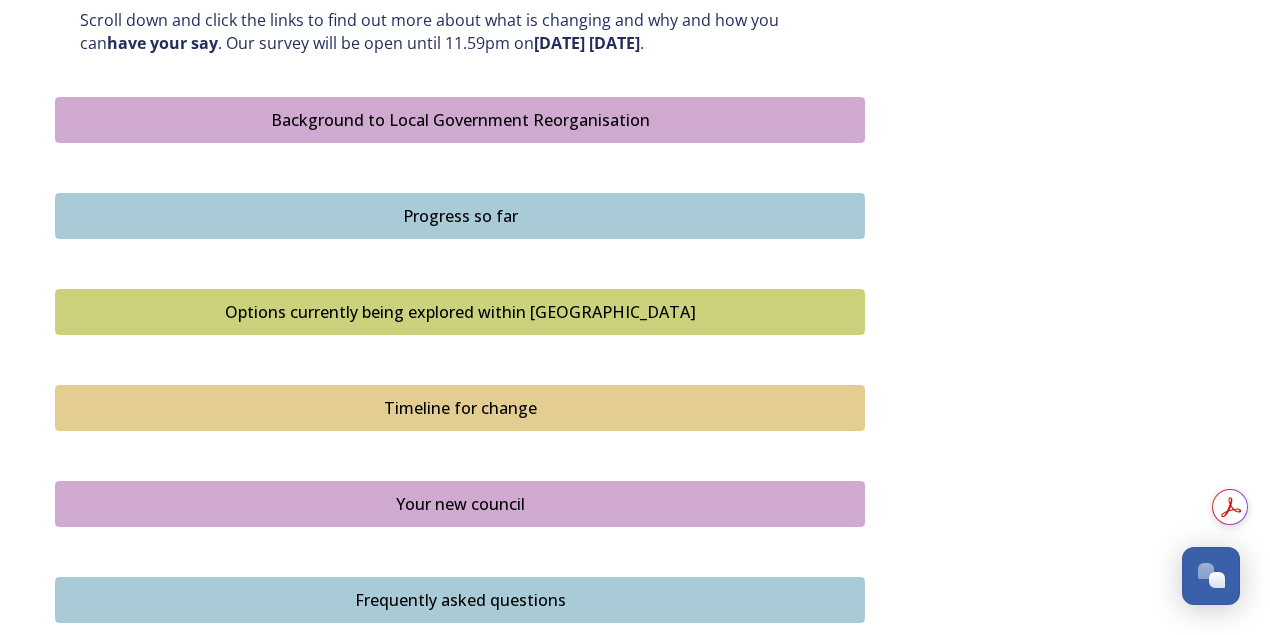 click on "Background to Local Government Reorganisation" at bounding box center (460, 120) 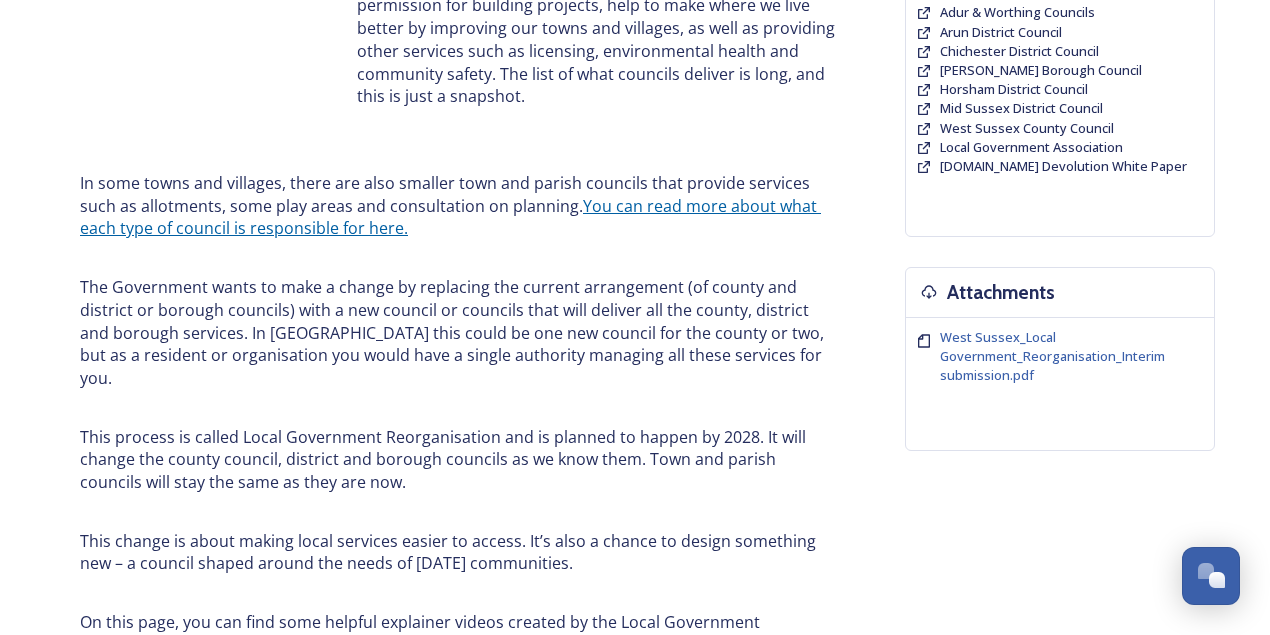 scroll, scrollTop: 666, scrollLeft: 0, axis: vertical 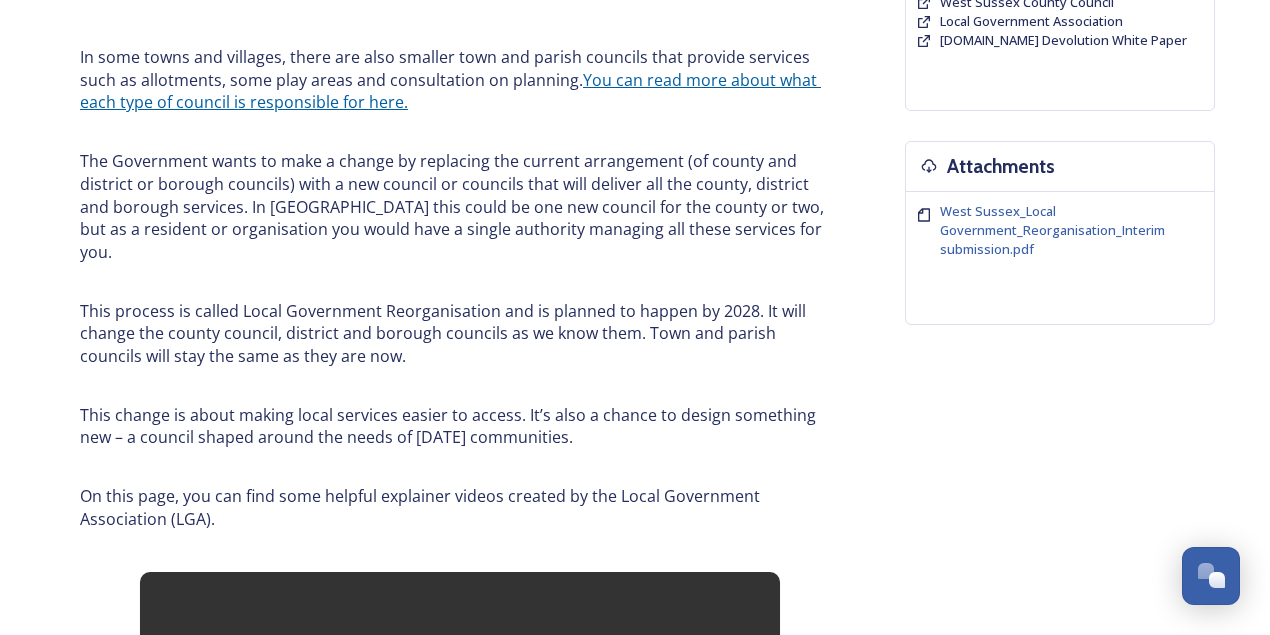 click on "You can read more about what each type of council is responsible for here." at bounding box center [450, 91] 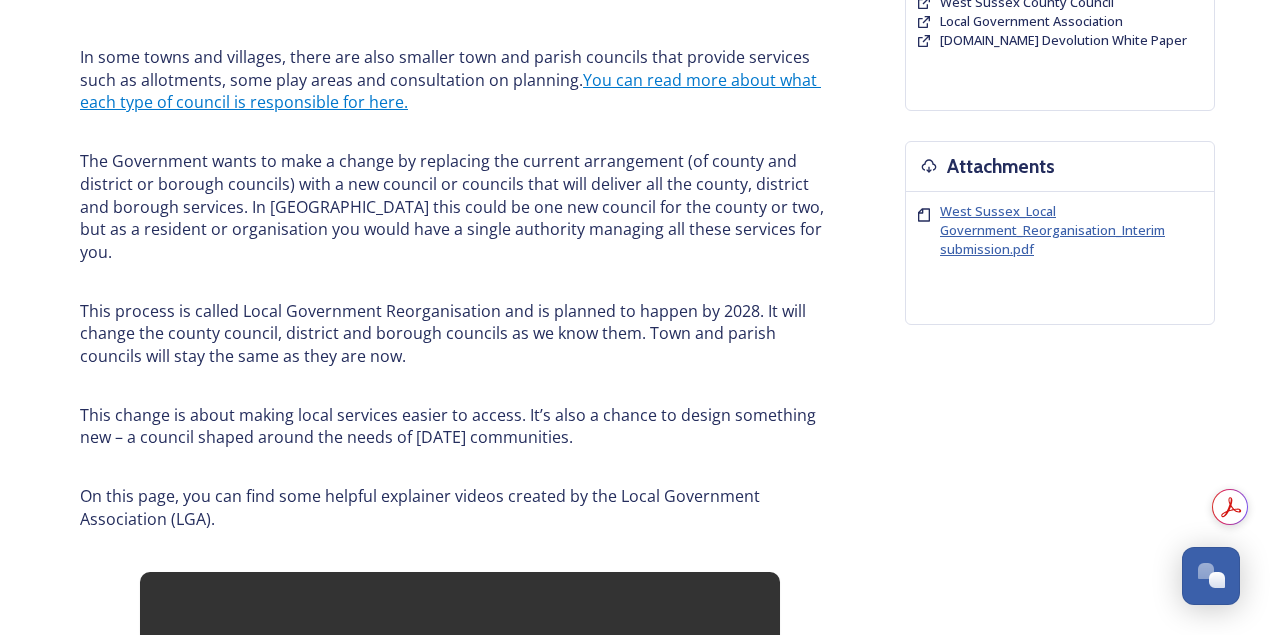 click on "West Sussex_Local Government_Reorganisation_Interim submission.pdf" at bounding box center (1052, 230) 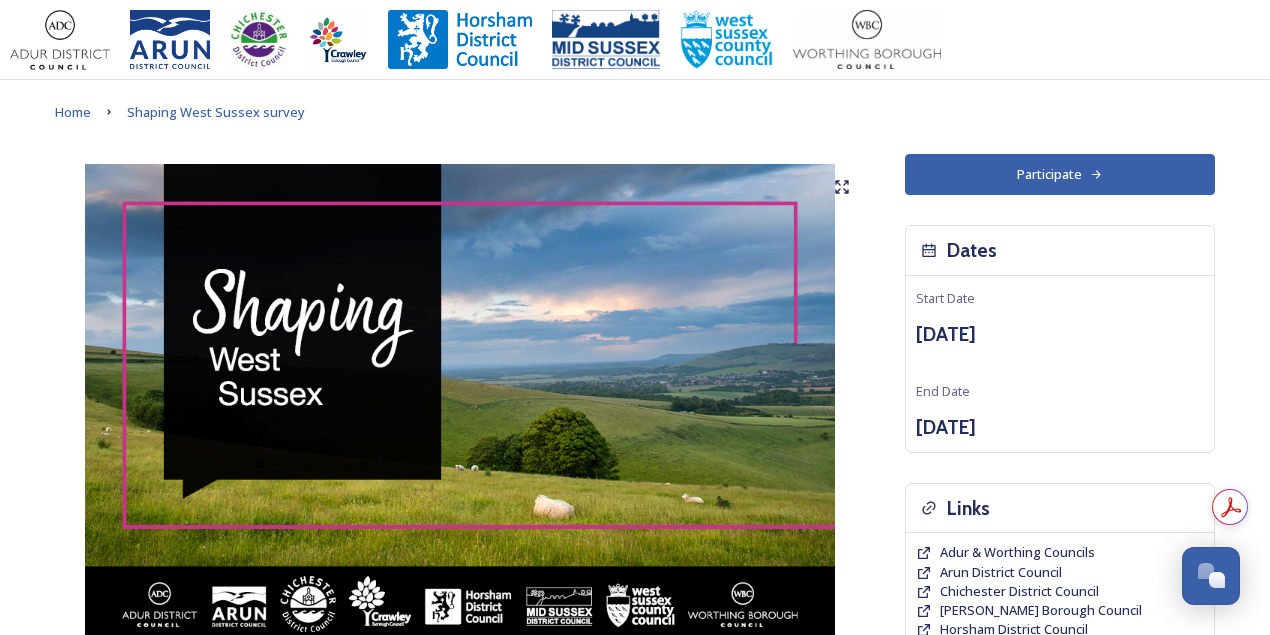 scroll, scrollTop: 888, scrollLeft: 0, axis: vertical 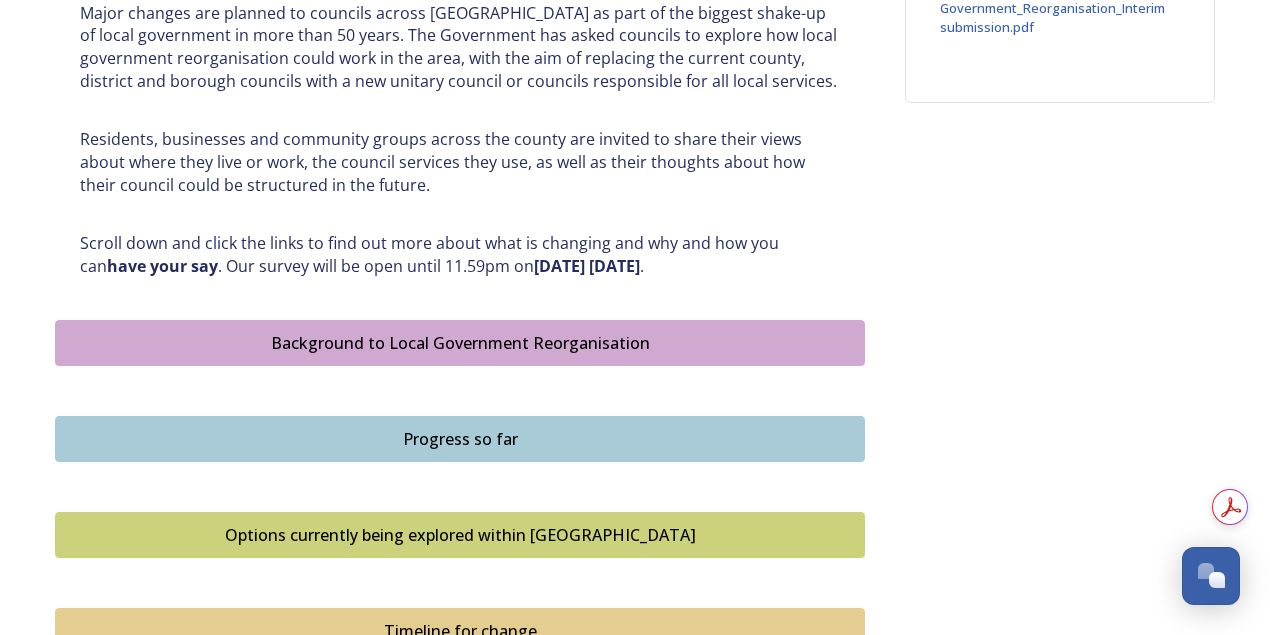 click on "Background to Local Government Reorganisation" at bounding box center (460, 343) 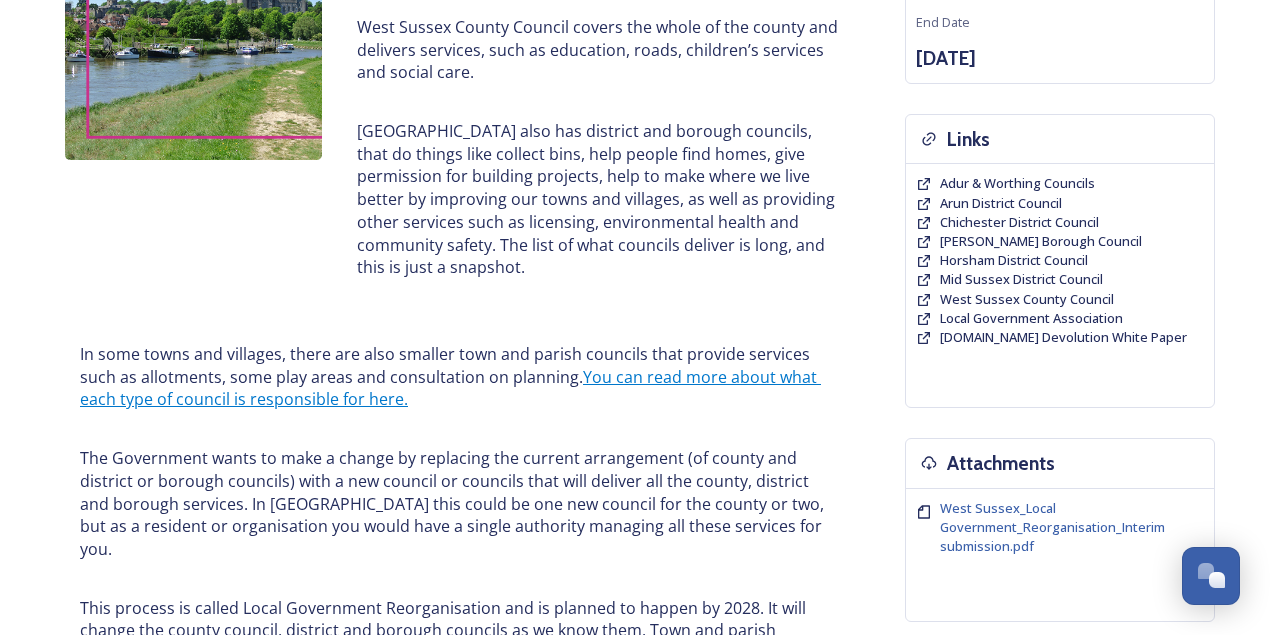 scroll, scrollTop: 444, scrollLeft: 0, axis: vertical 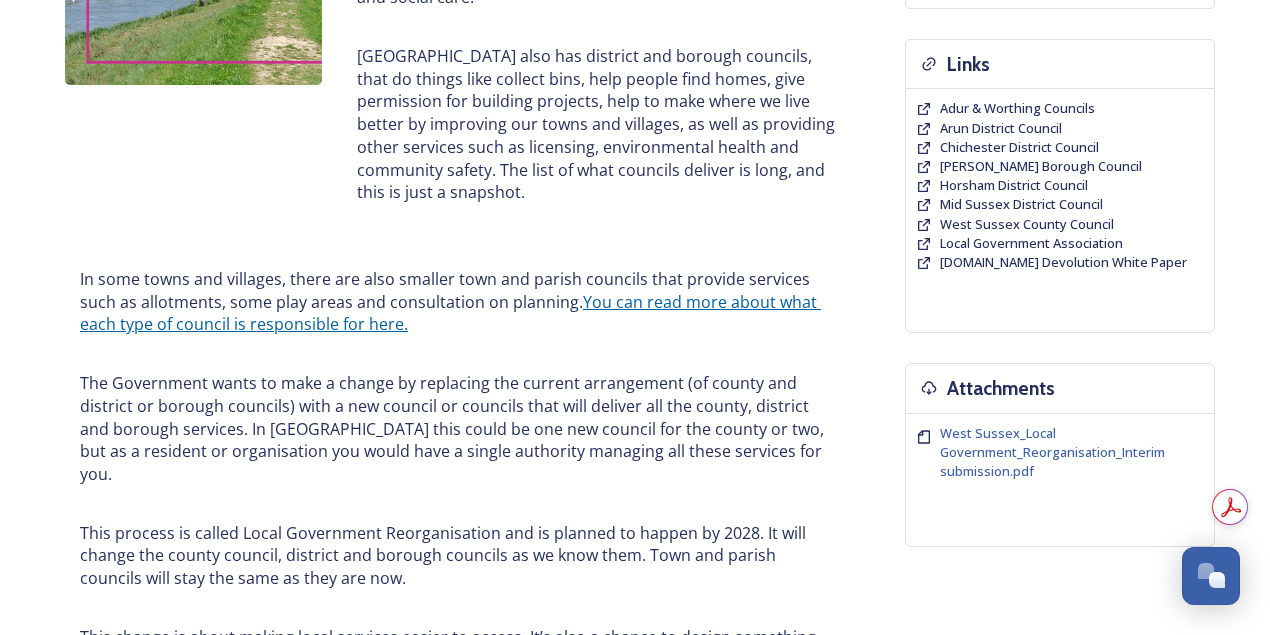 click on "You can read more about what each type of council is responsible for here." at bounding box center (450, 313) 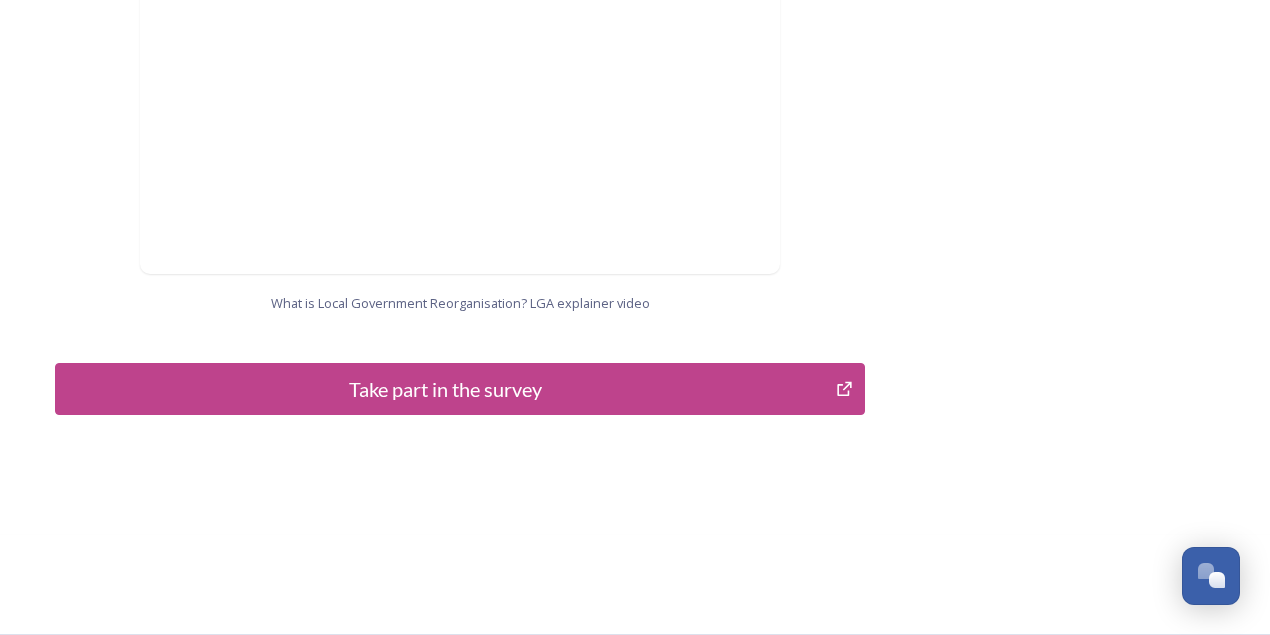 scroll, scrollTop: 2572, scrollLeft: 0, axis: vertical 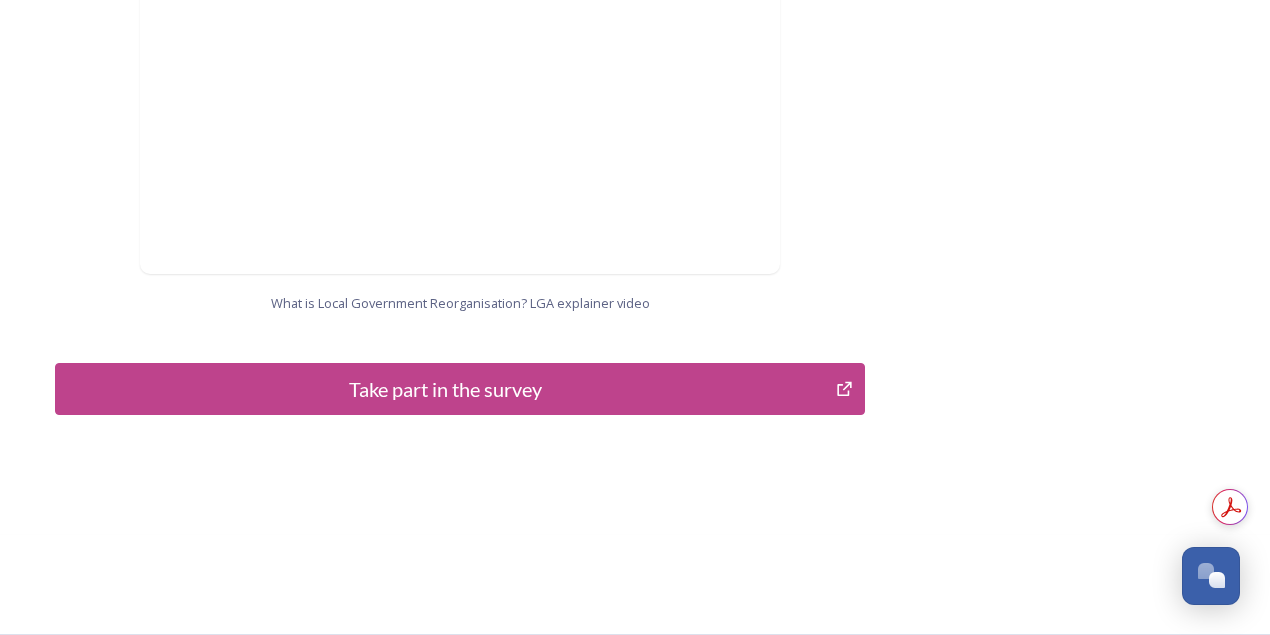 click on "Take part in the survey" at bounding box center (445, 389) 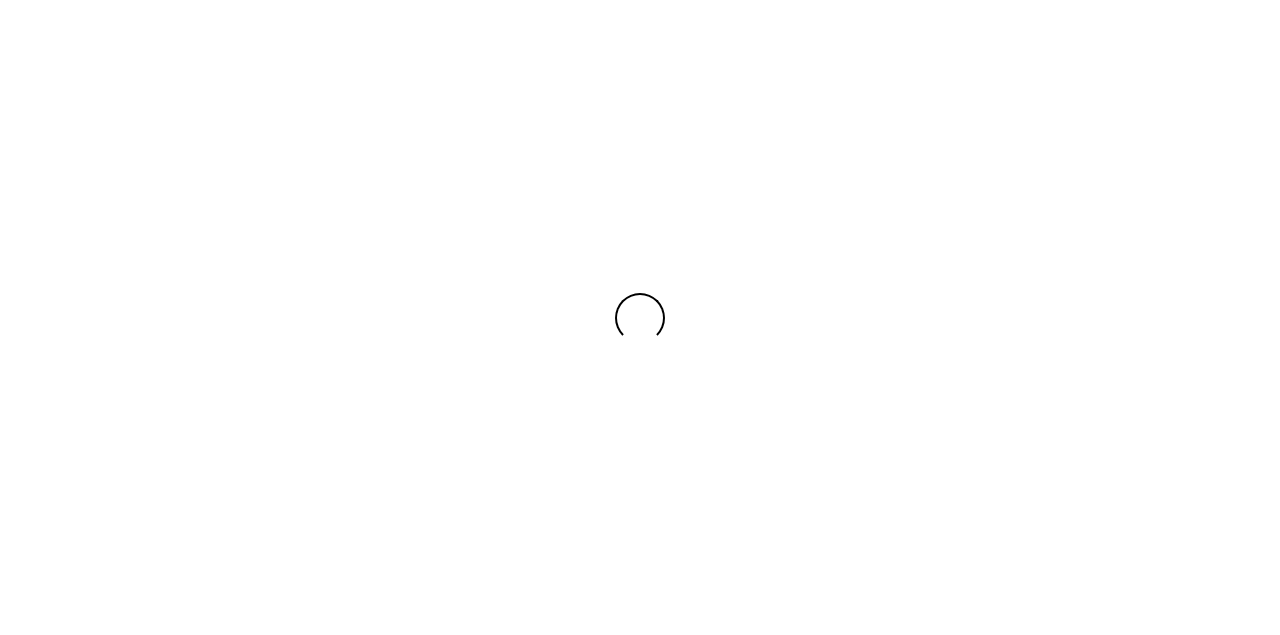 scroll, scrollTop: 0, scrollLeft: 0, axis: both 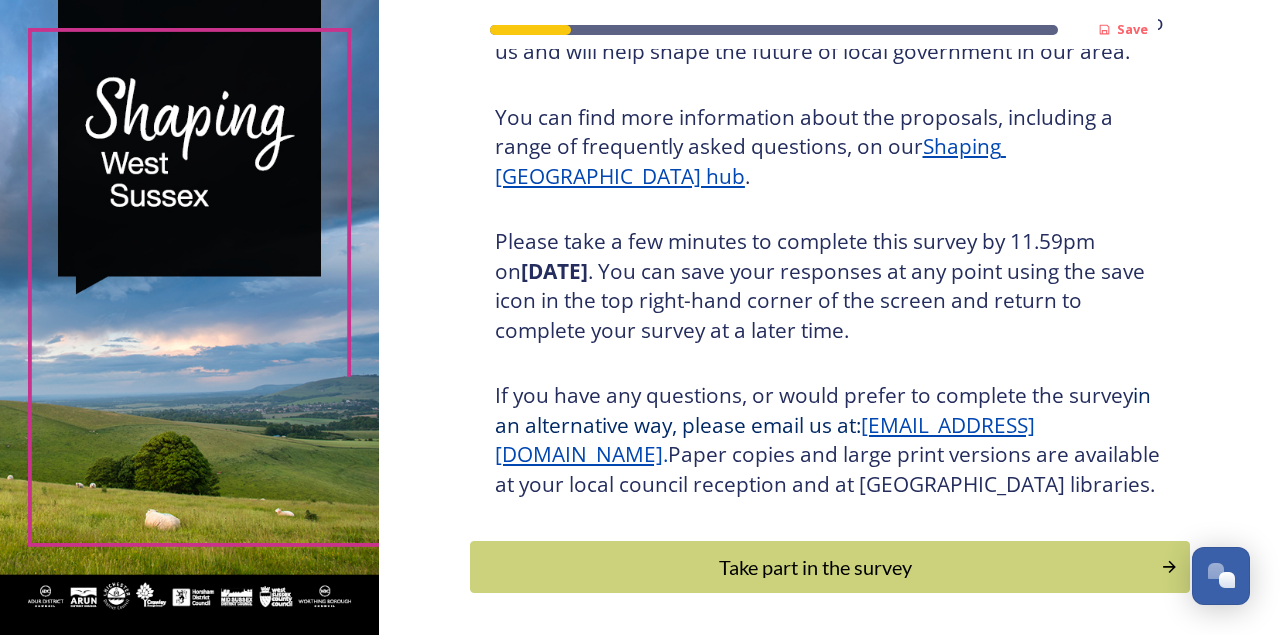 click on "Shaping [GEOGRAPHIC_DATA] hub" at bounding box center (750, 161) 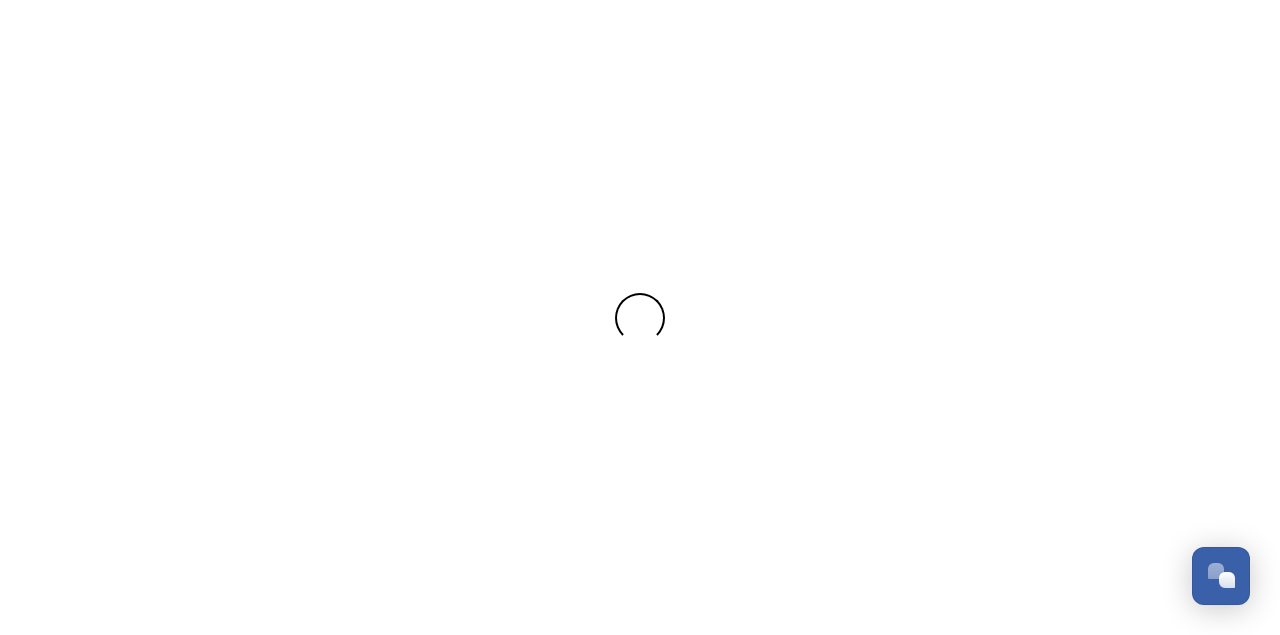 scroll, scrollTop: 0, scrollLeft: 0, axis: both 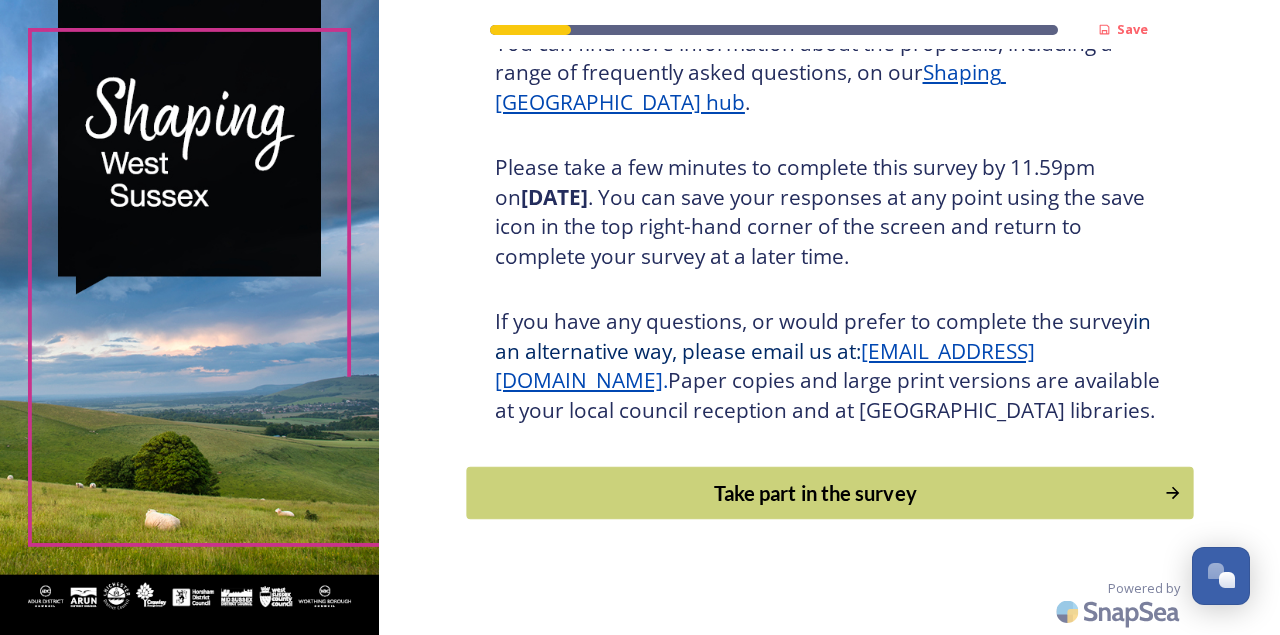 click on "Take part in the survey" at bounding box center [815, 493] 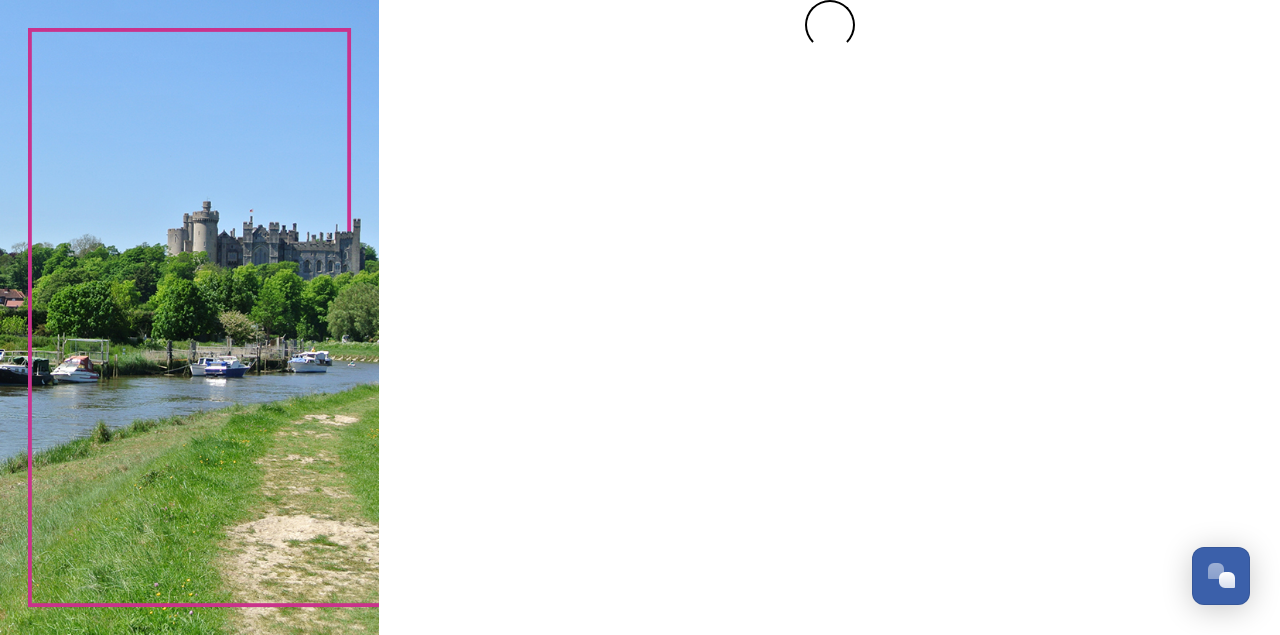 scroll, scrollTop: 0, scrollLeft: 0, axis: both 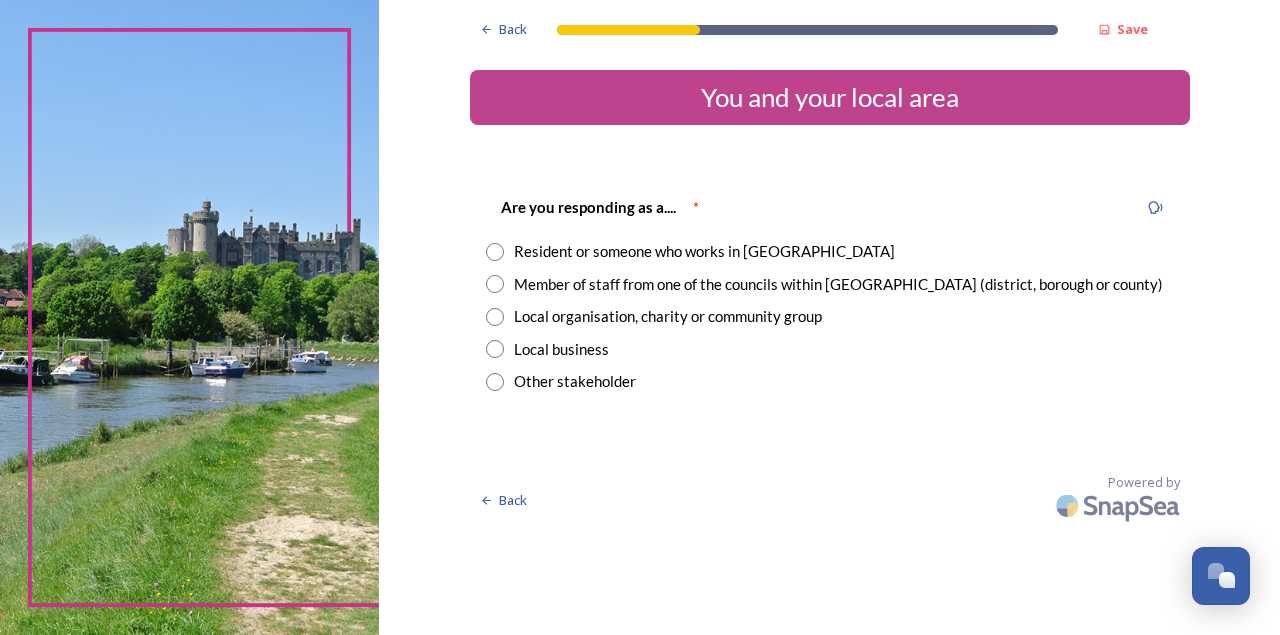 click at bounding box center [495, 252] 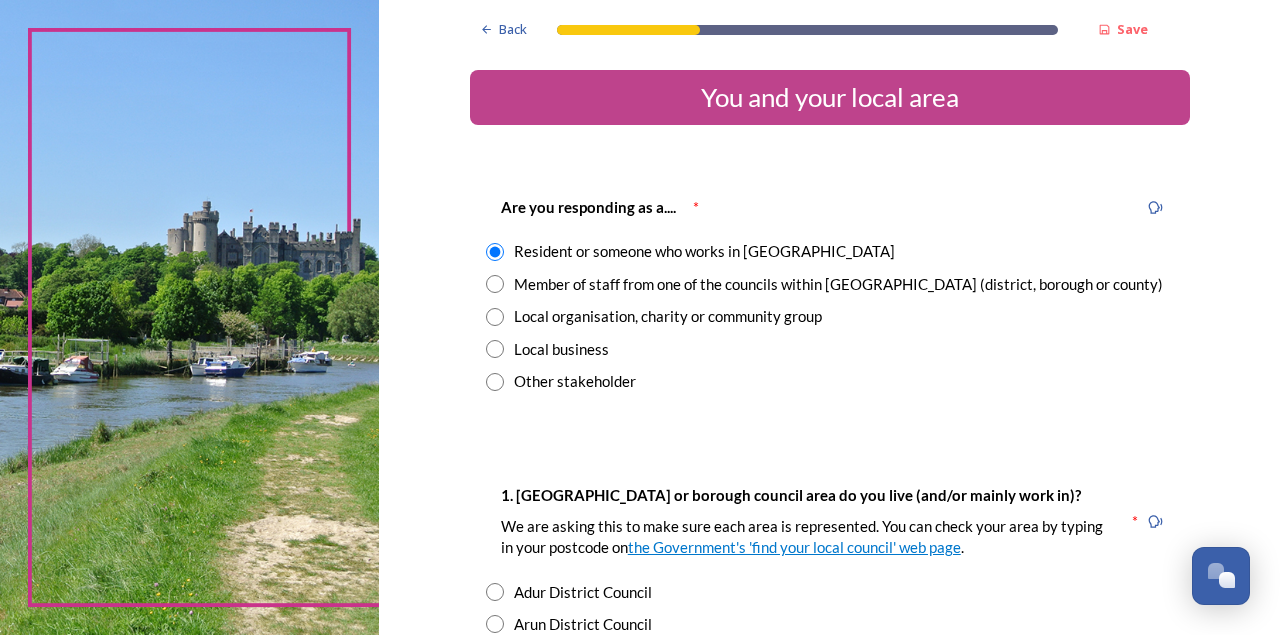 click at bounding box center [495, 284] 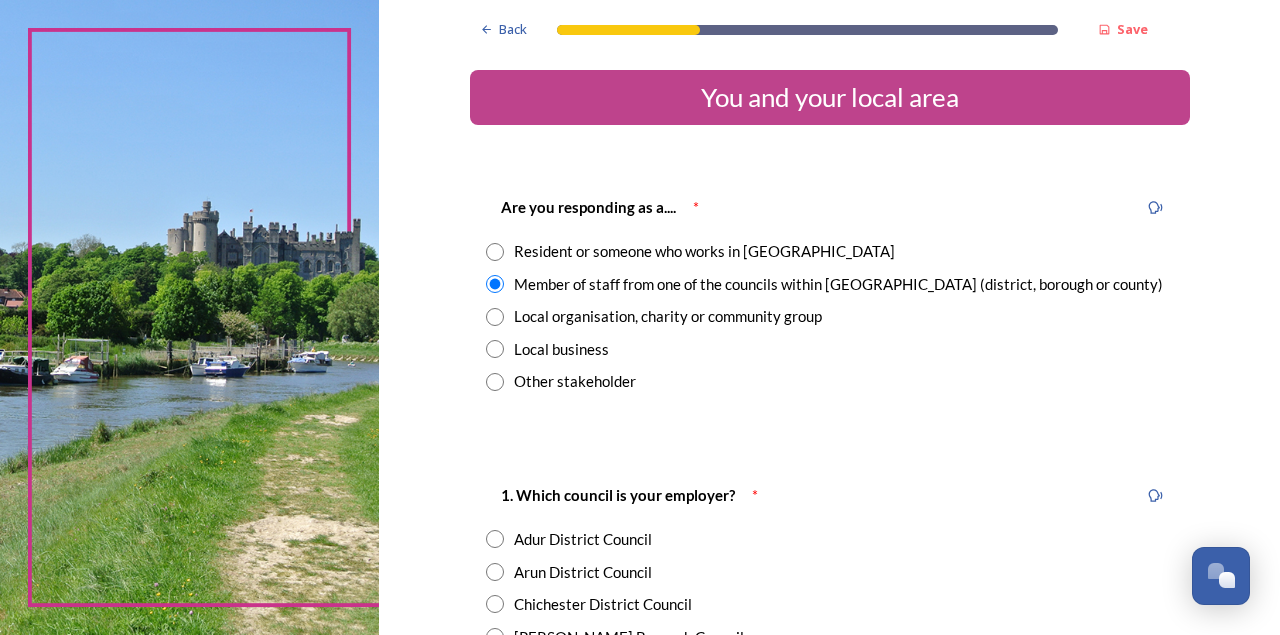 scroll, scrollTop: 222, scrollLeft: 0, axis: vertical 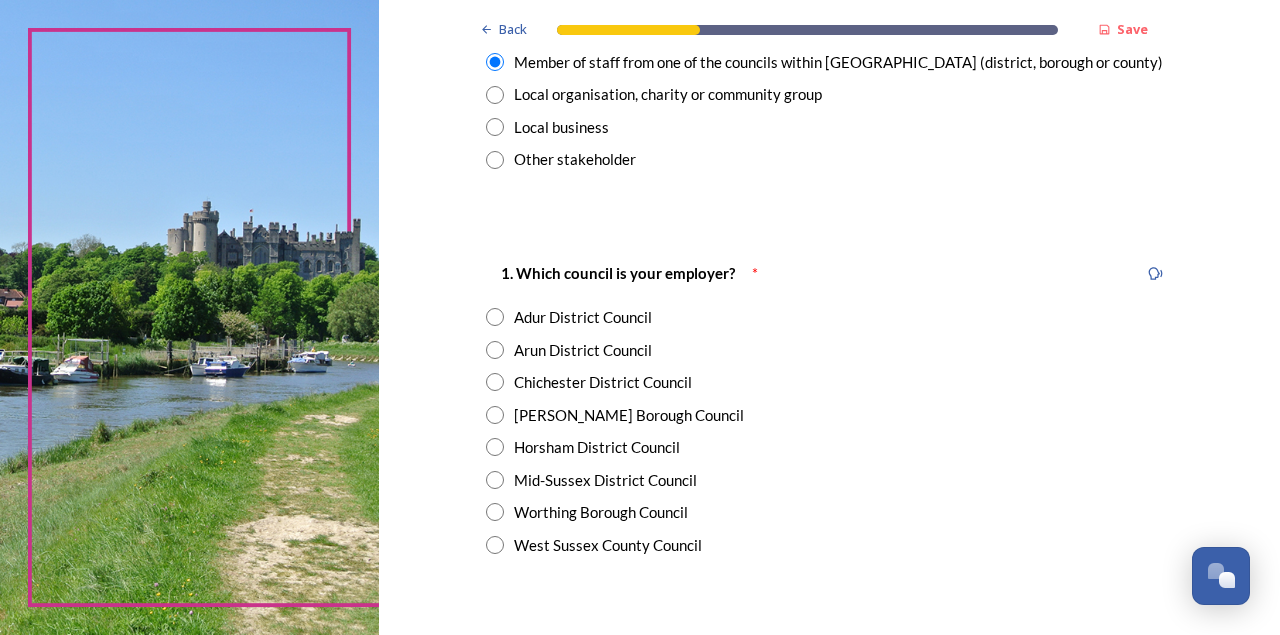 click at bounding box center [495, 350] 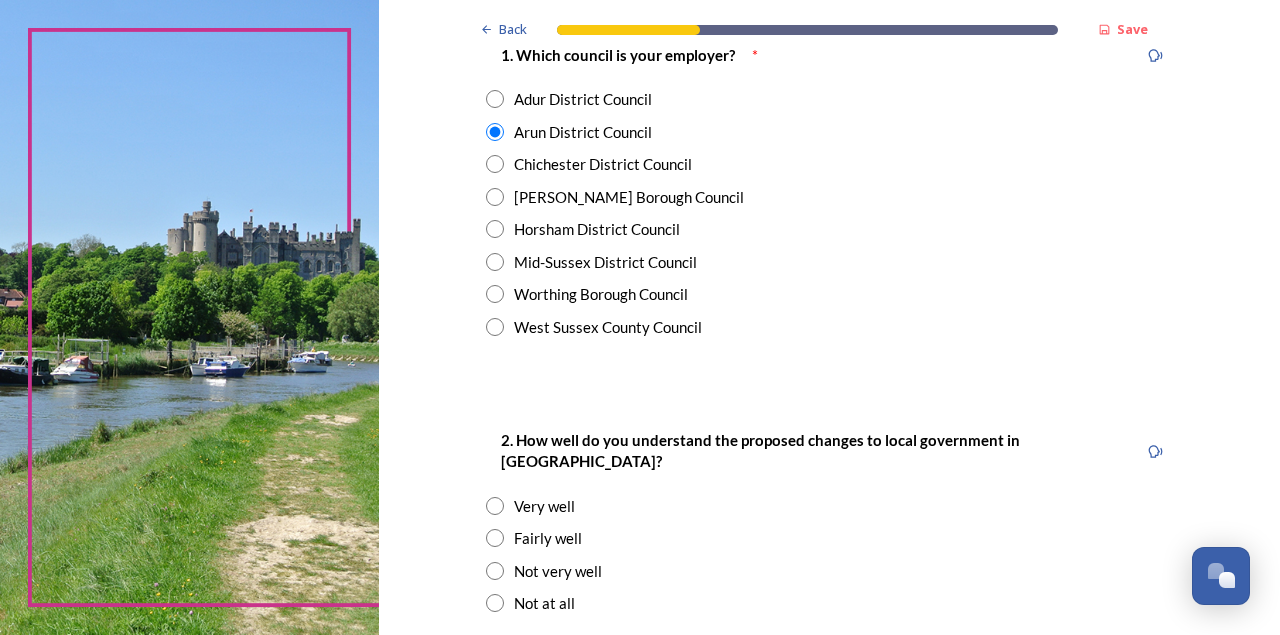 scroll, scrollTop: 444, scrollLeft: 0, axis: vertical 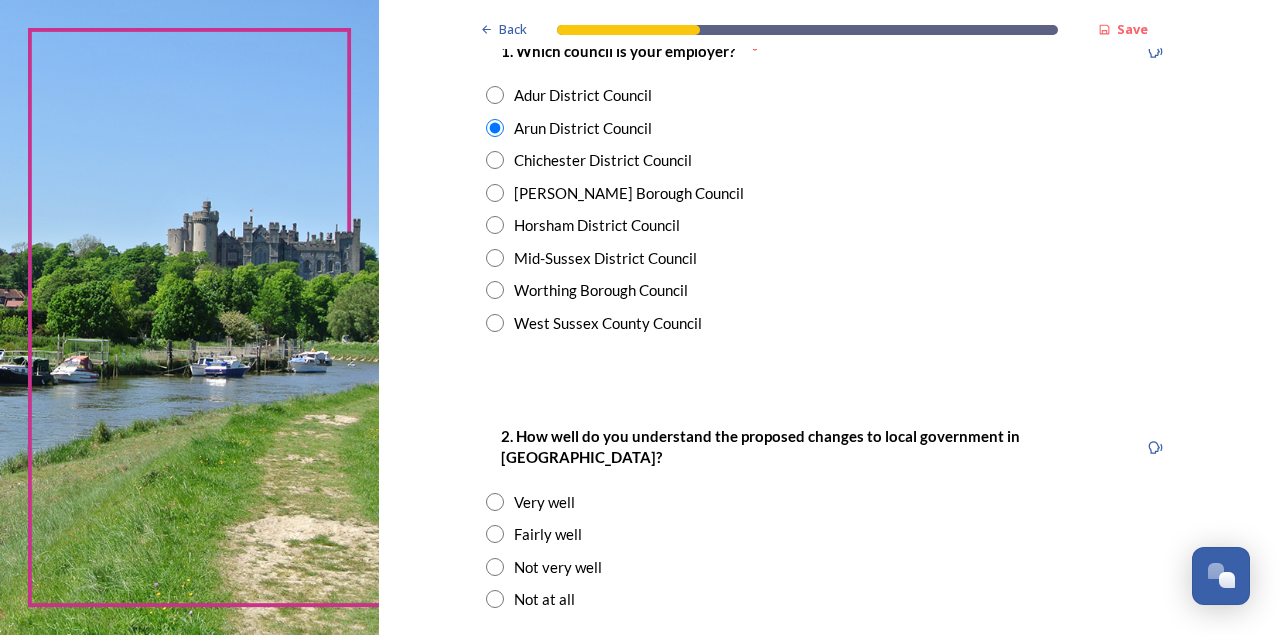 click at bounding box center [495, 95] 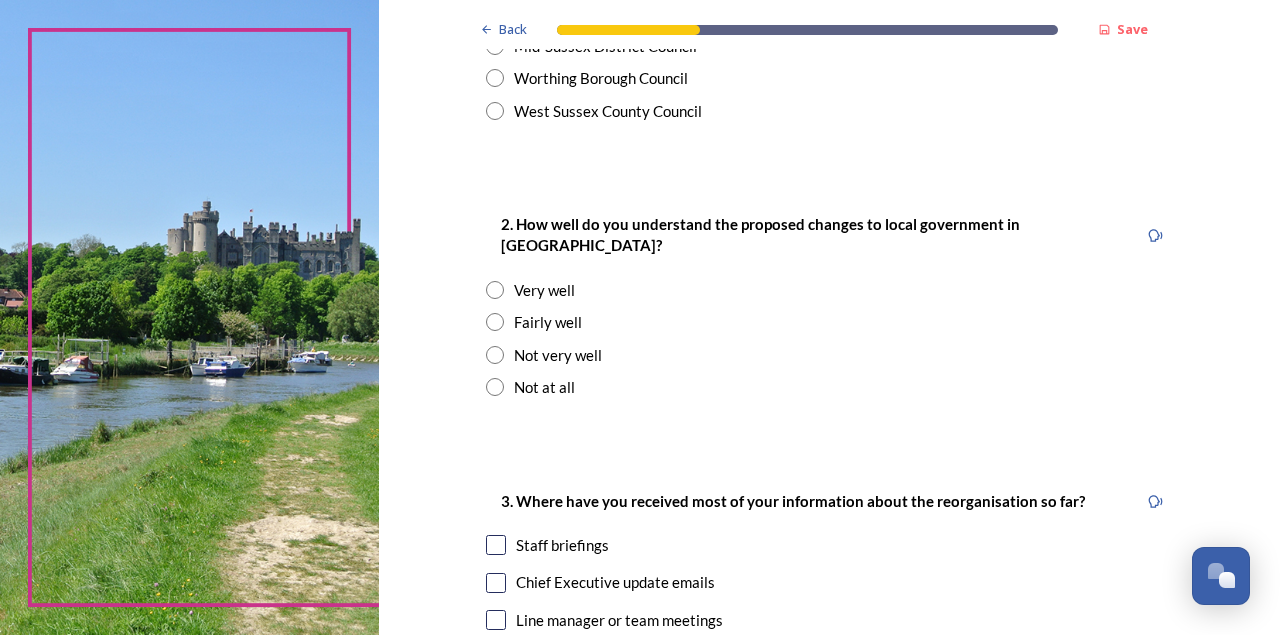 scroll, scrollTop: 666, scrollLeft: 0, axis: vertical 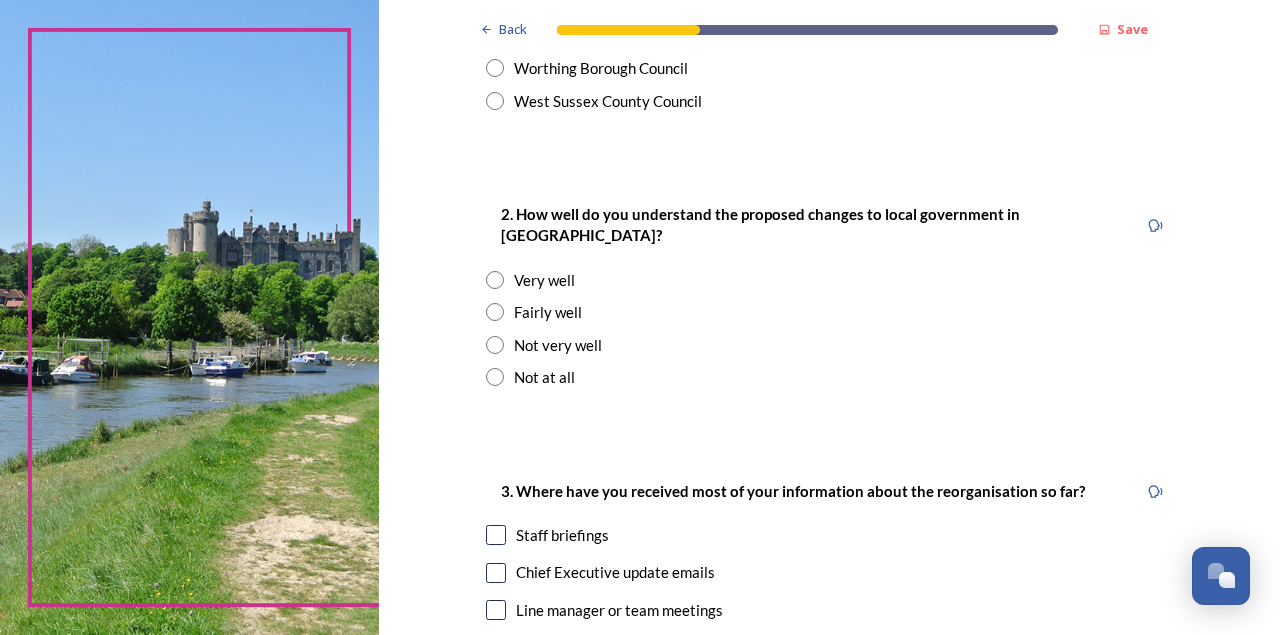 click at bounding box center [495, 312] 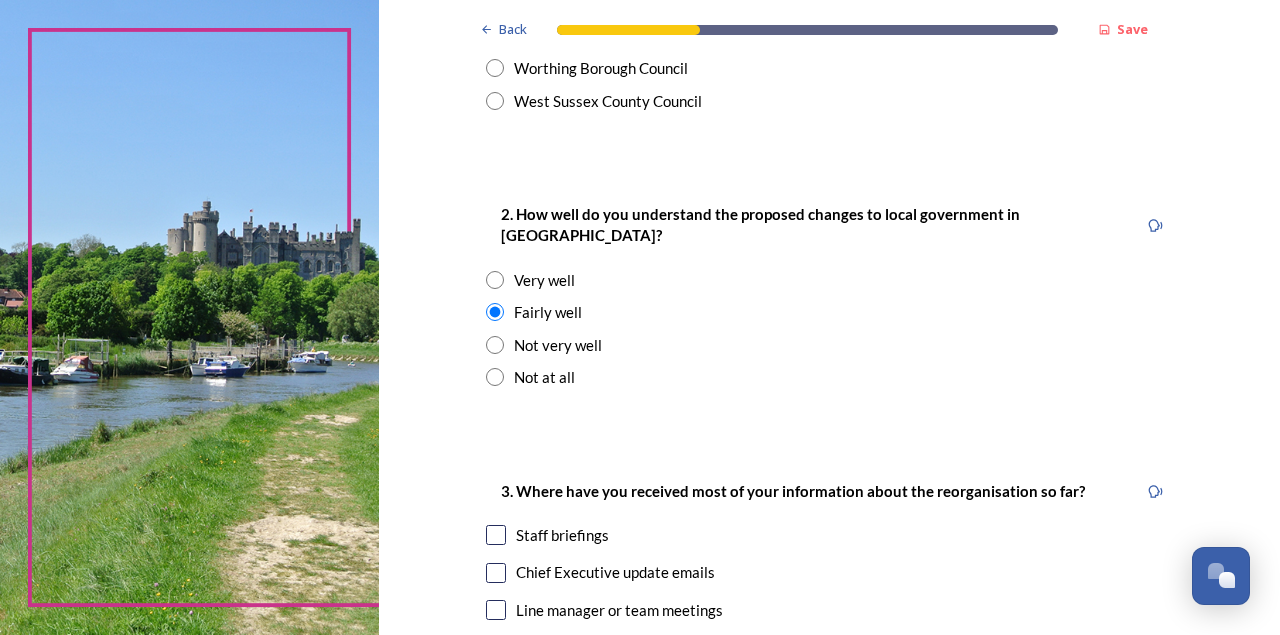 scroll, scrollTop: 888, scrollLeft: 0, axis: vertical 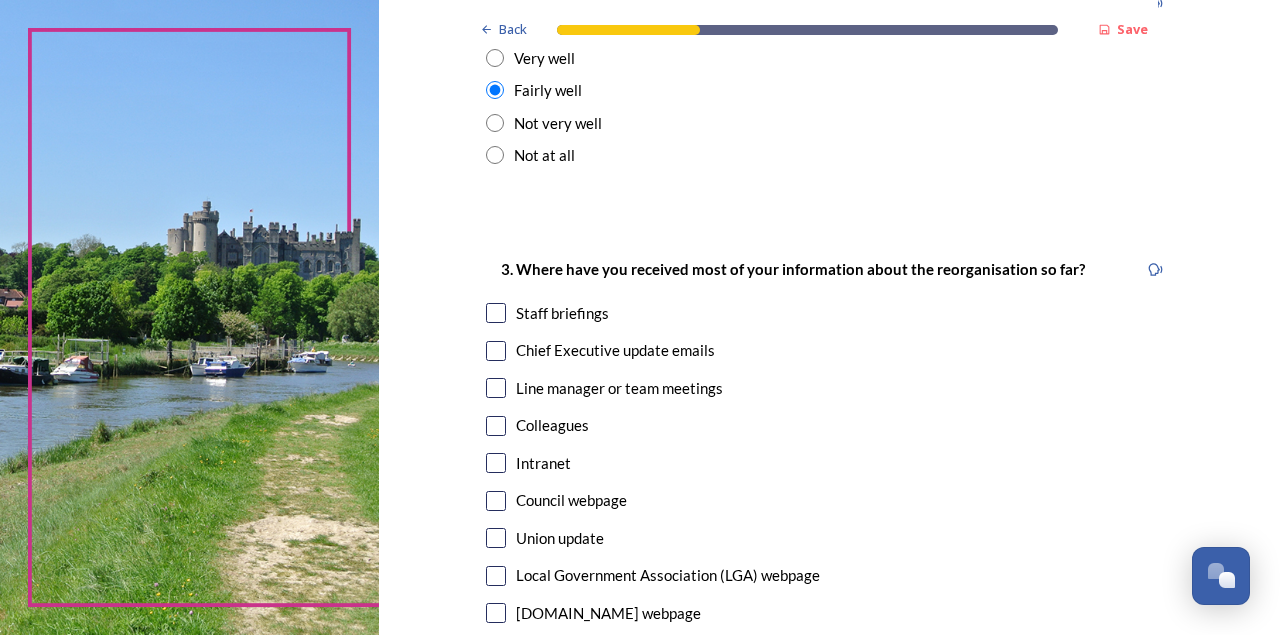 click at bounding box center [496, 313] 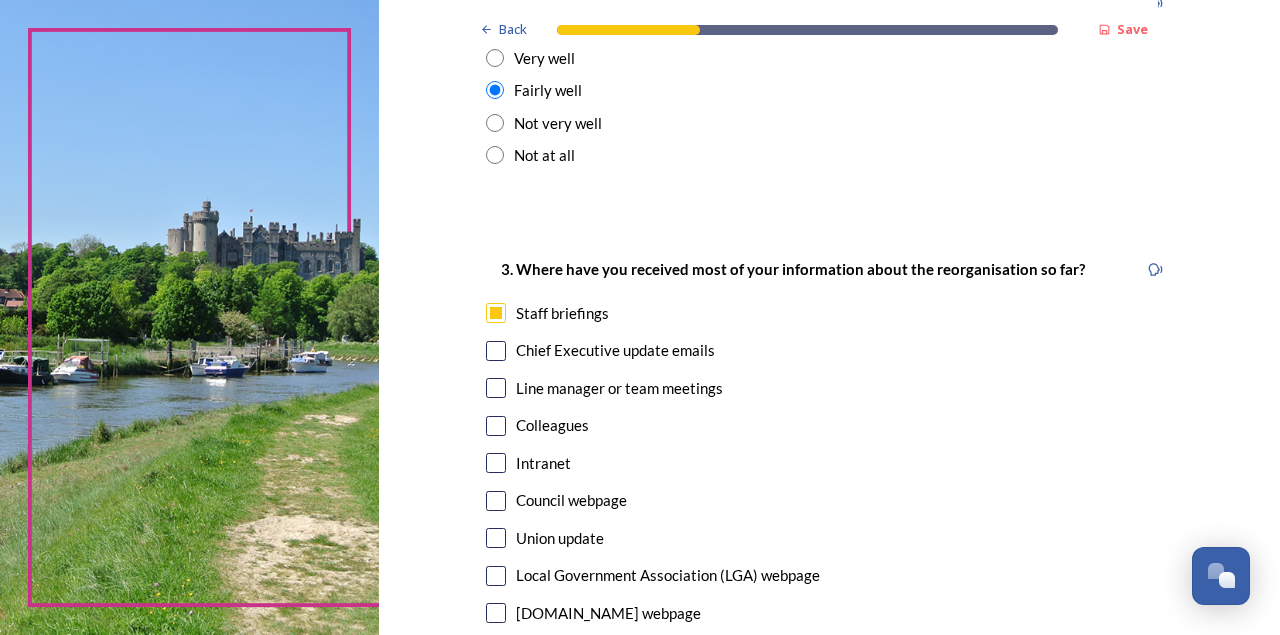 click at bounding box center [496, 351] 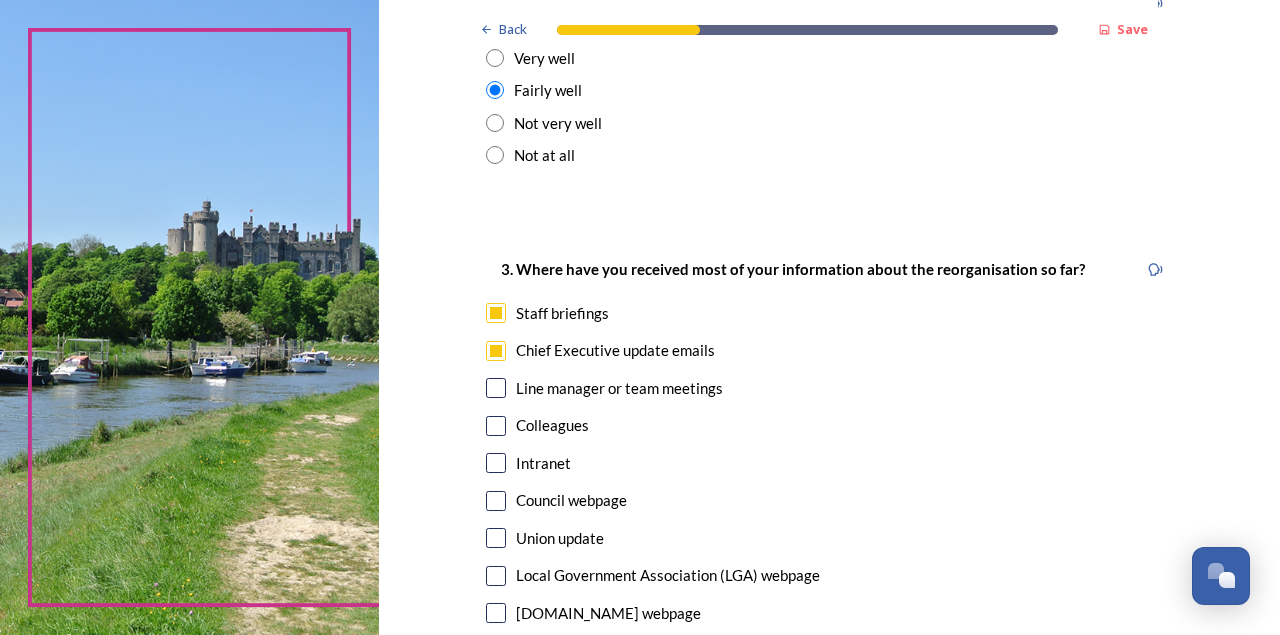click at bounding box center (496, 426) 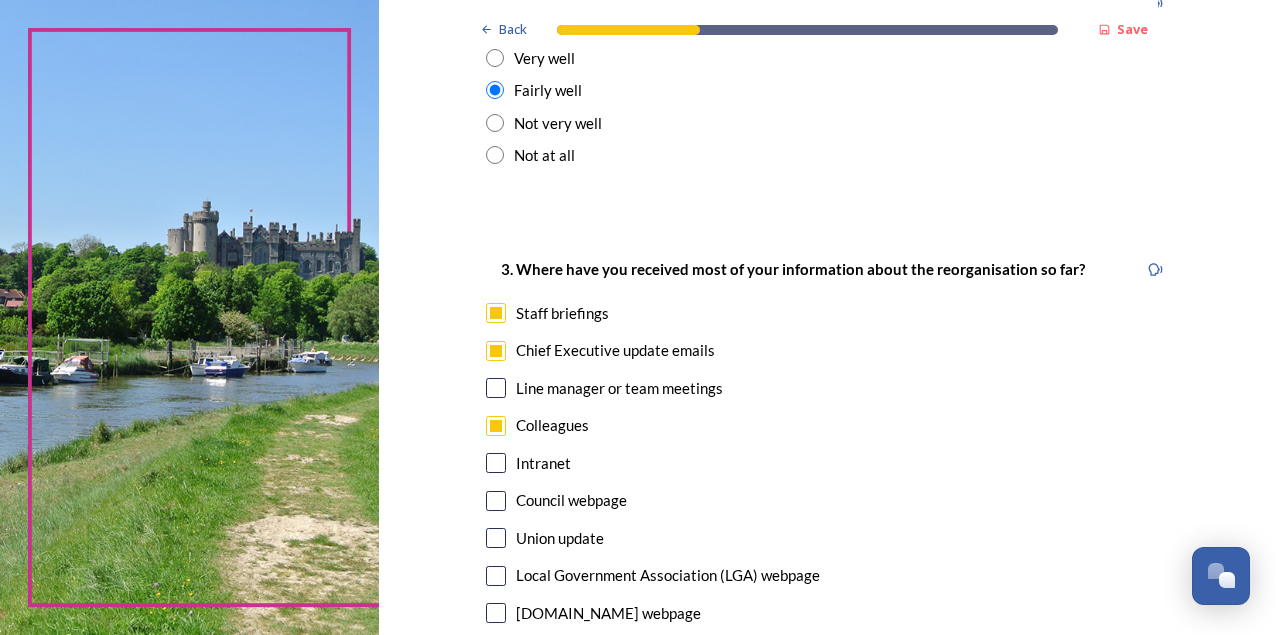 drag, startPoint x: 490, startPoint y: 474, endPoint x: 575, endPoint y: 474, distance: 85 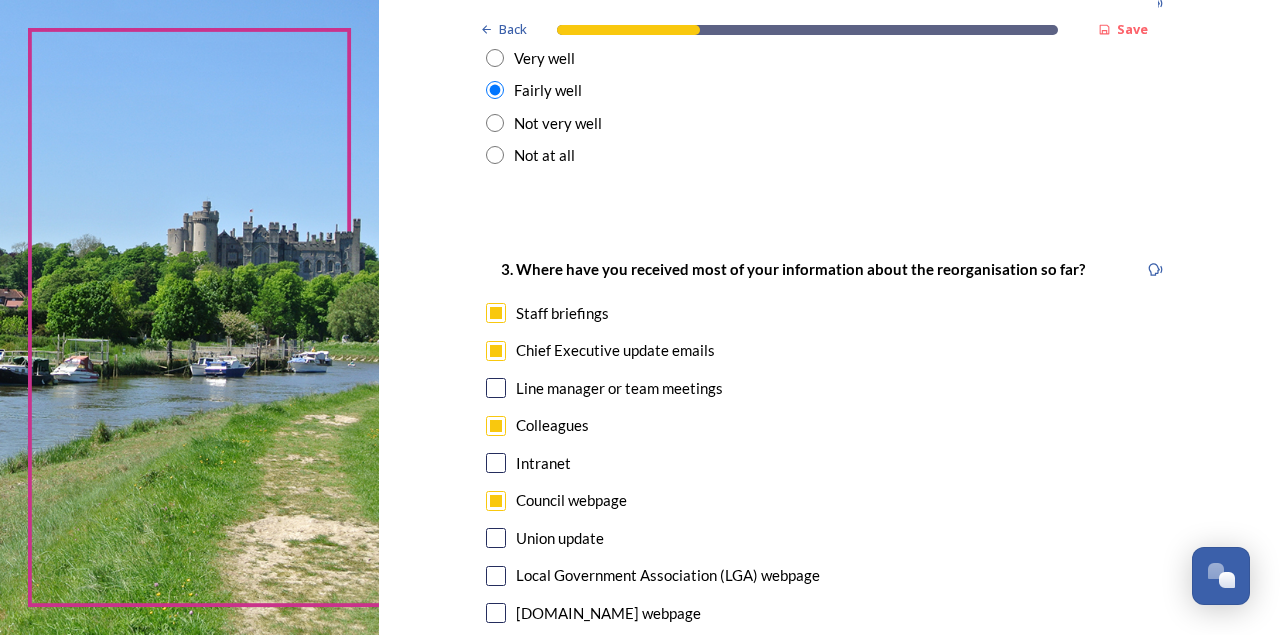 scroll, scrollTop: 1111, scrollLeft: 0, axis: vertical 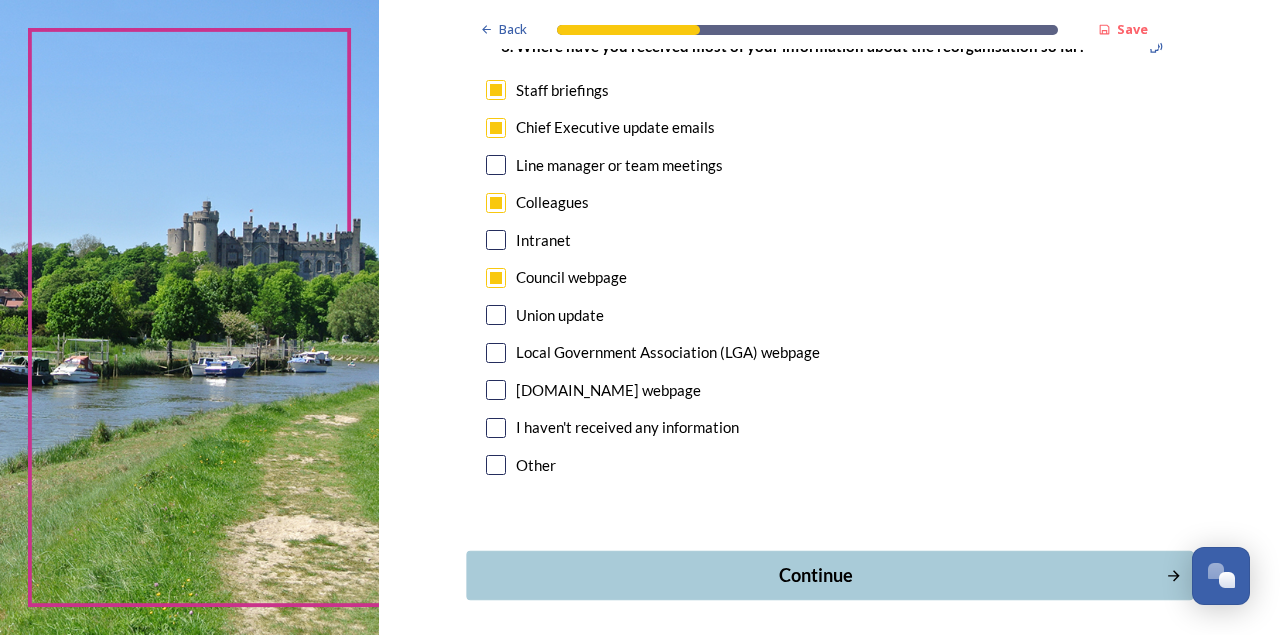click on "Continue" at bounding box center (815, 575) 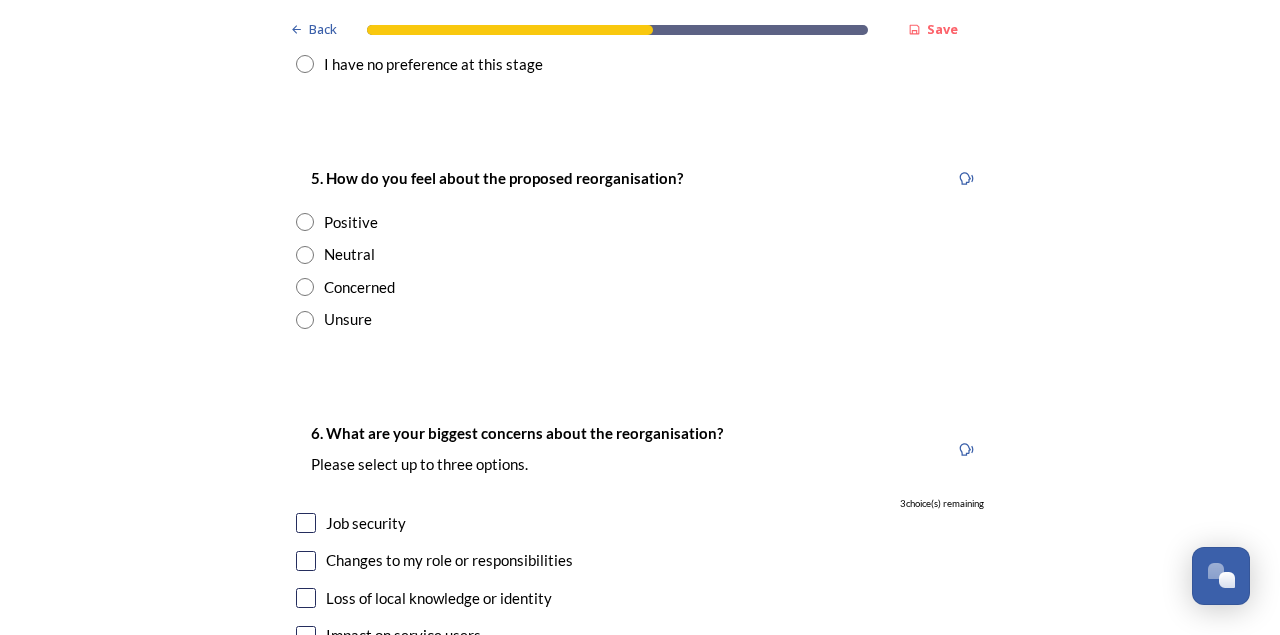 scroll, scrollTop: 2888, scrollLeft: 0, axis: vertical 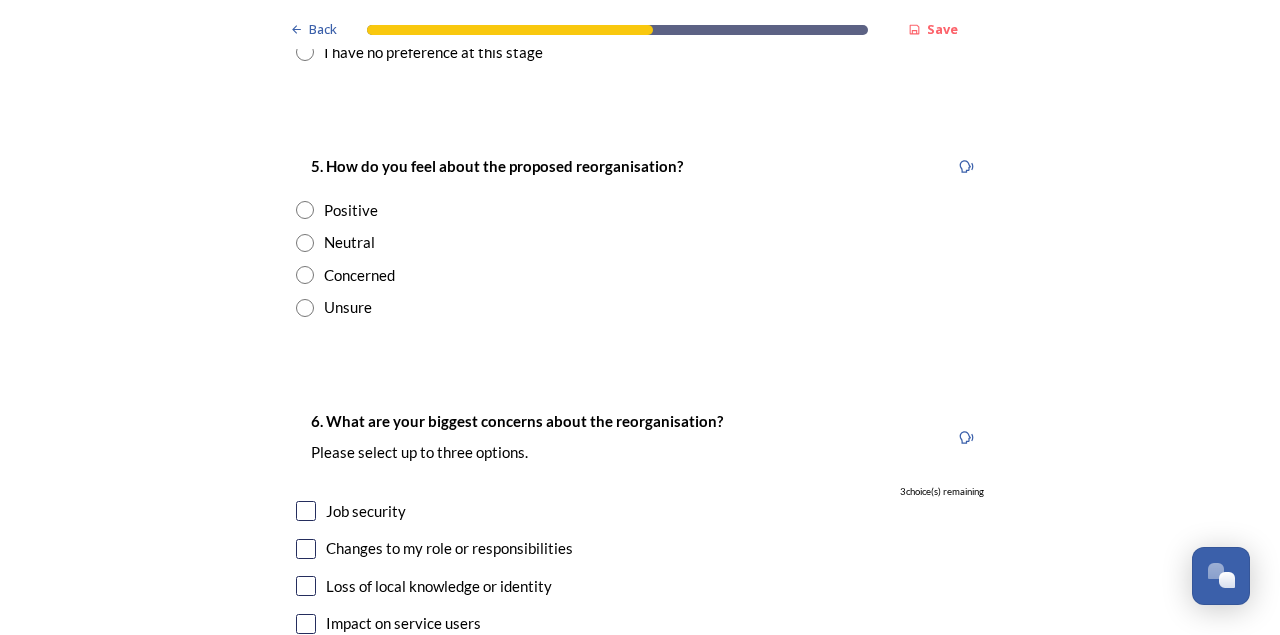 drag, startPoint x: 304, startPoint y: 256, endPoint x: 378, endPoint y: 279, distance: 77.491936 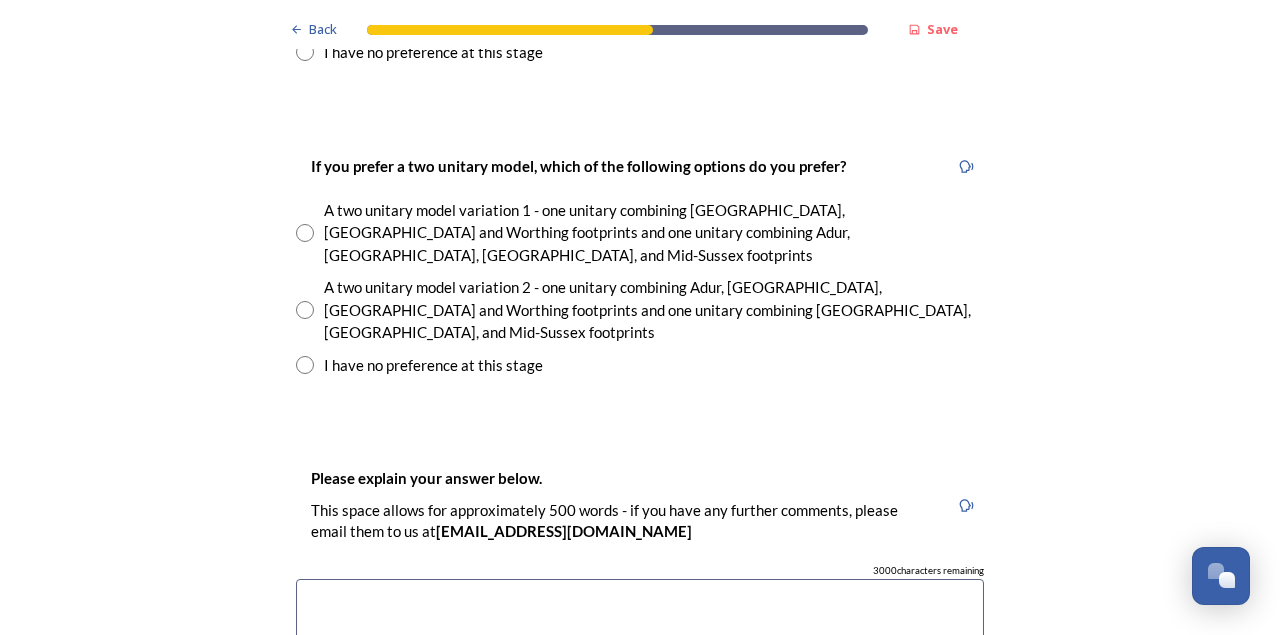 click at bounding box center [305, 365] 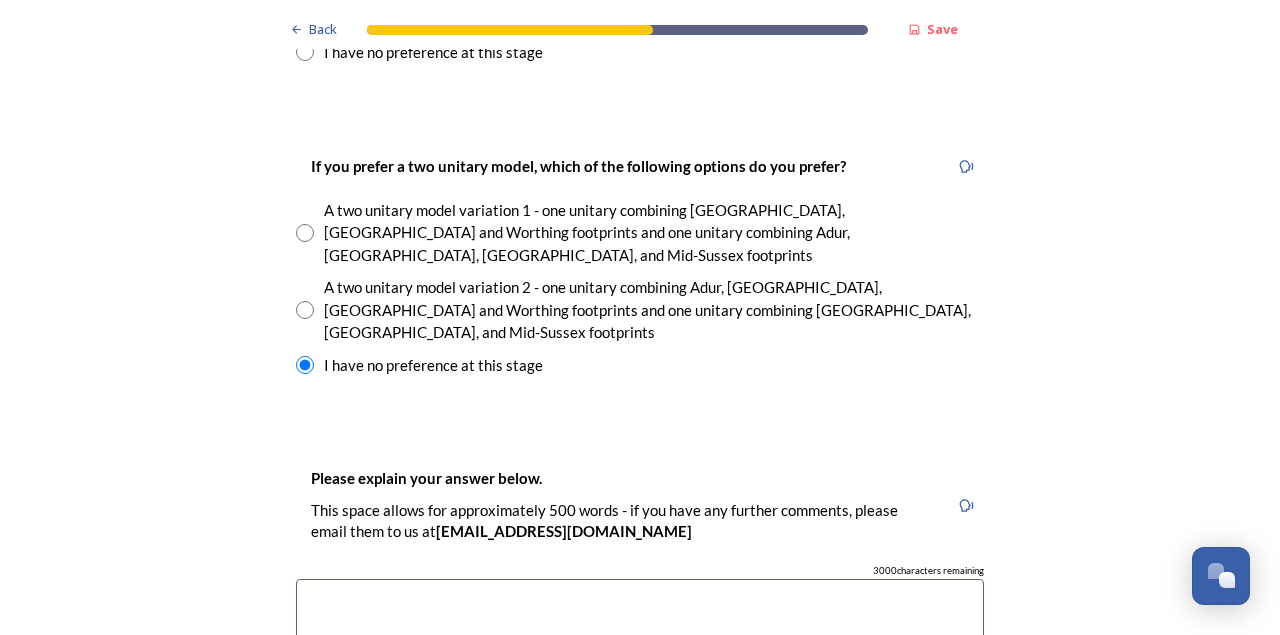 scroll, scrollTop: 3333, scrollLeft: 0, axis: vertical 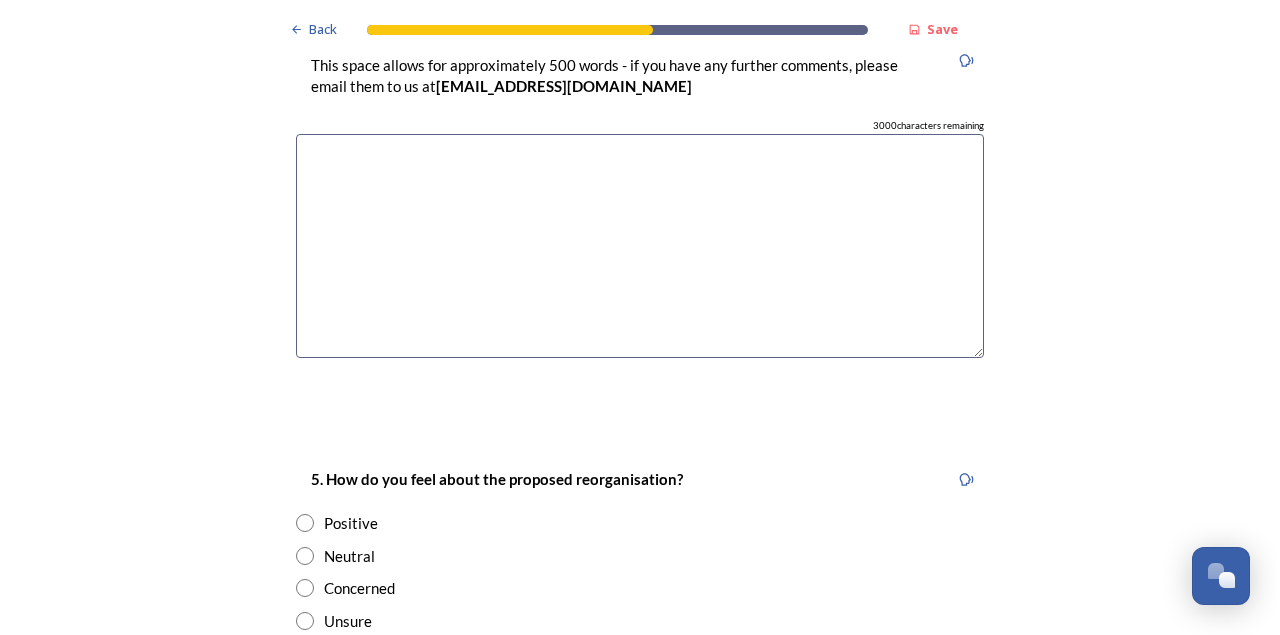 click at bounding box center (305, -135) 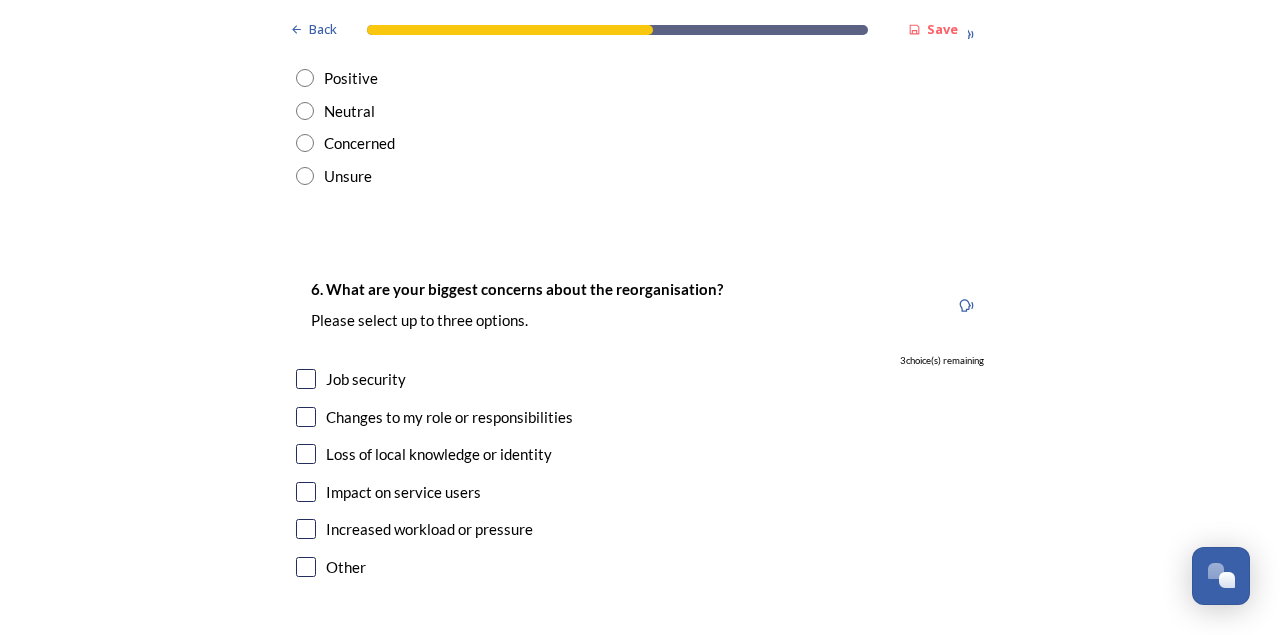 scroll, scrollTop: 3555, scrollLeft: 0, axis: vertical 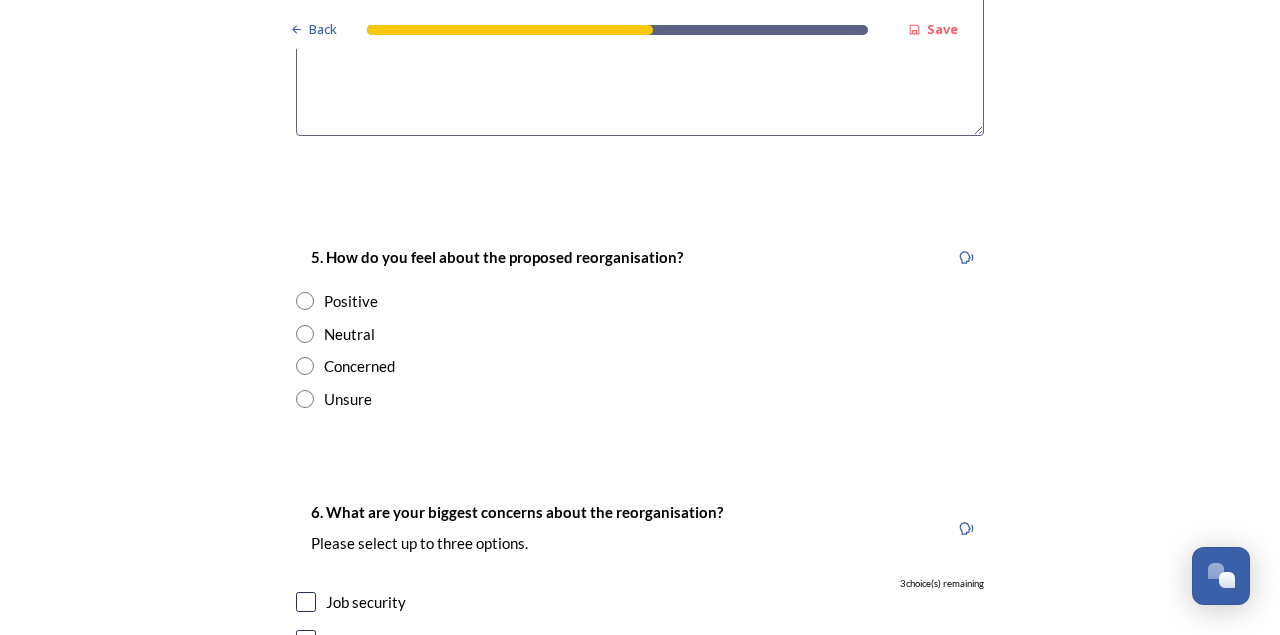 click at bounding box center [640, 24] 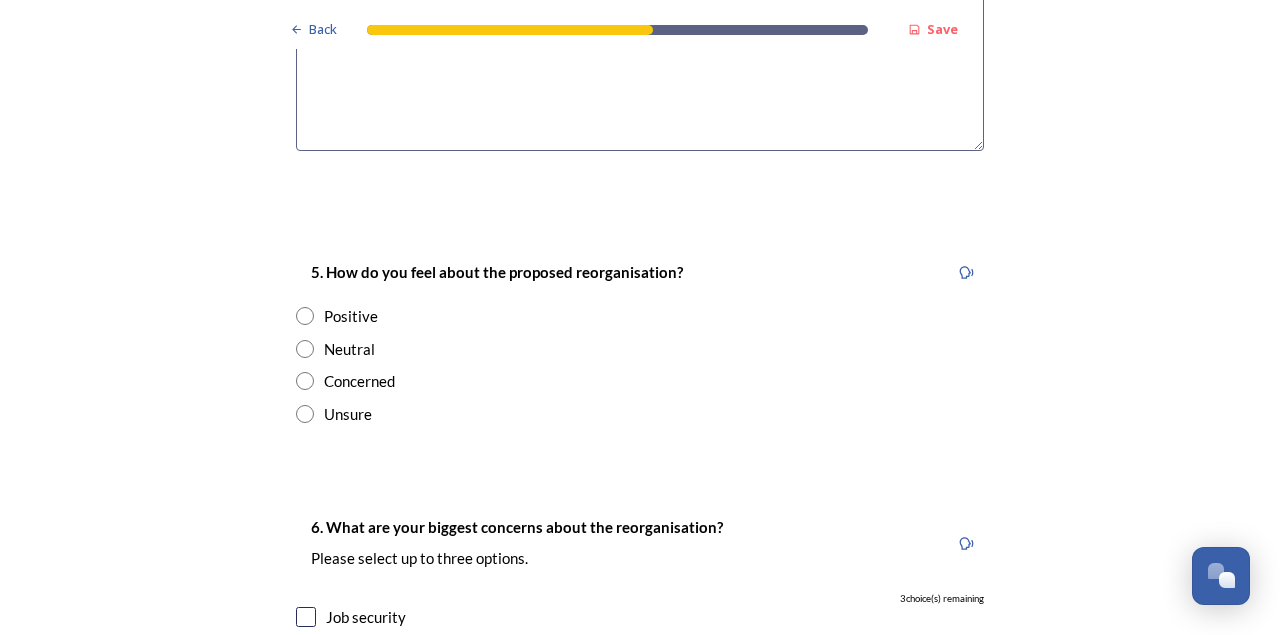 scroll, scrollTop: 3555, scrollLeft: 0, axis: vertical 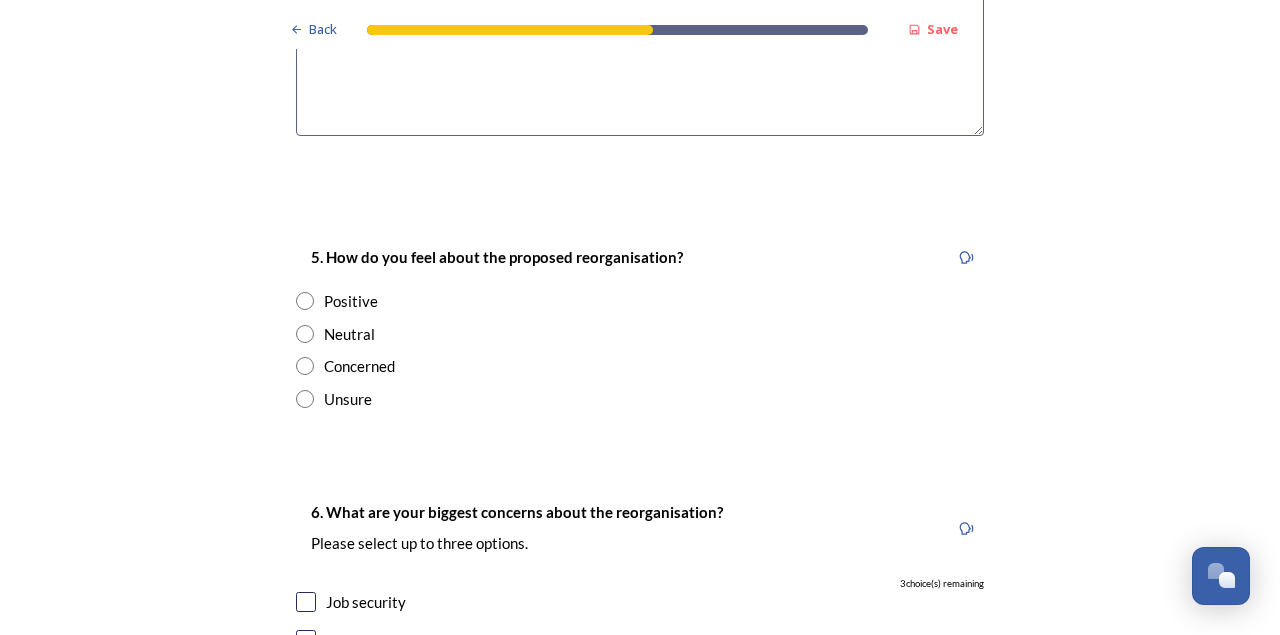 drag, startPoint x: 374, startPoint y: 156, endPoint x: 510, endPoint y: 176, distance: 137.46272 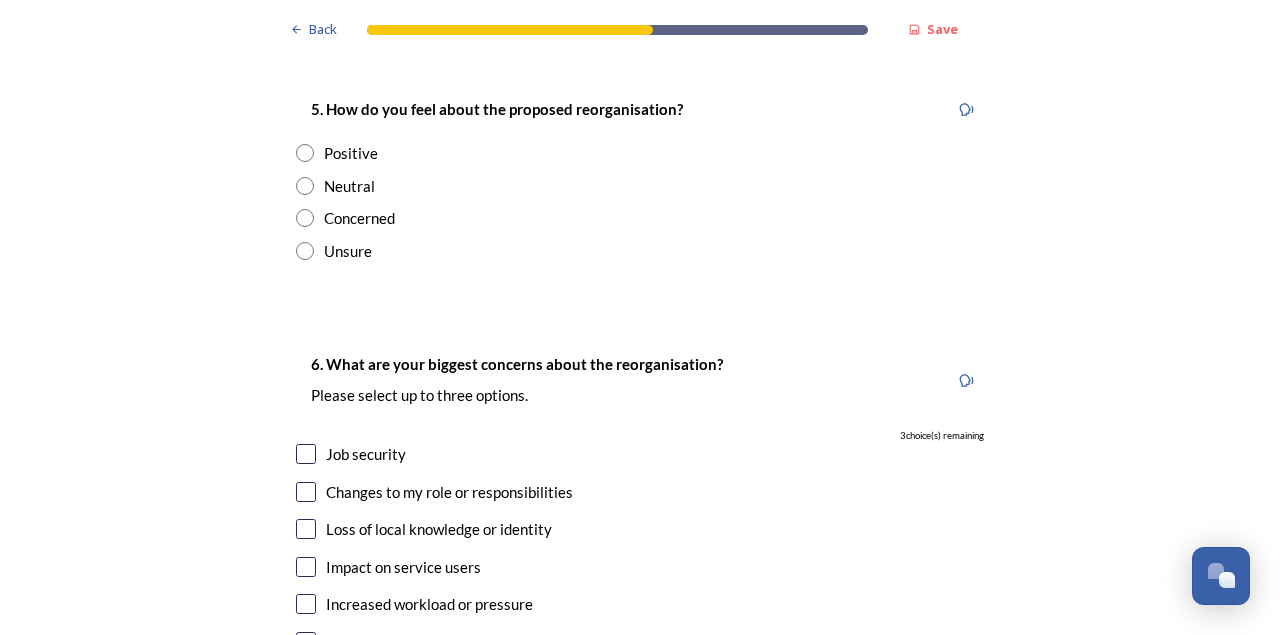 scroll, scrollTop: 3778, scrollLeft: 0, axis: vertical 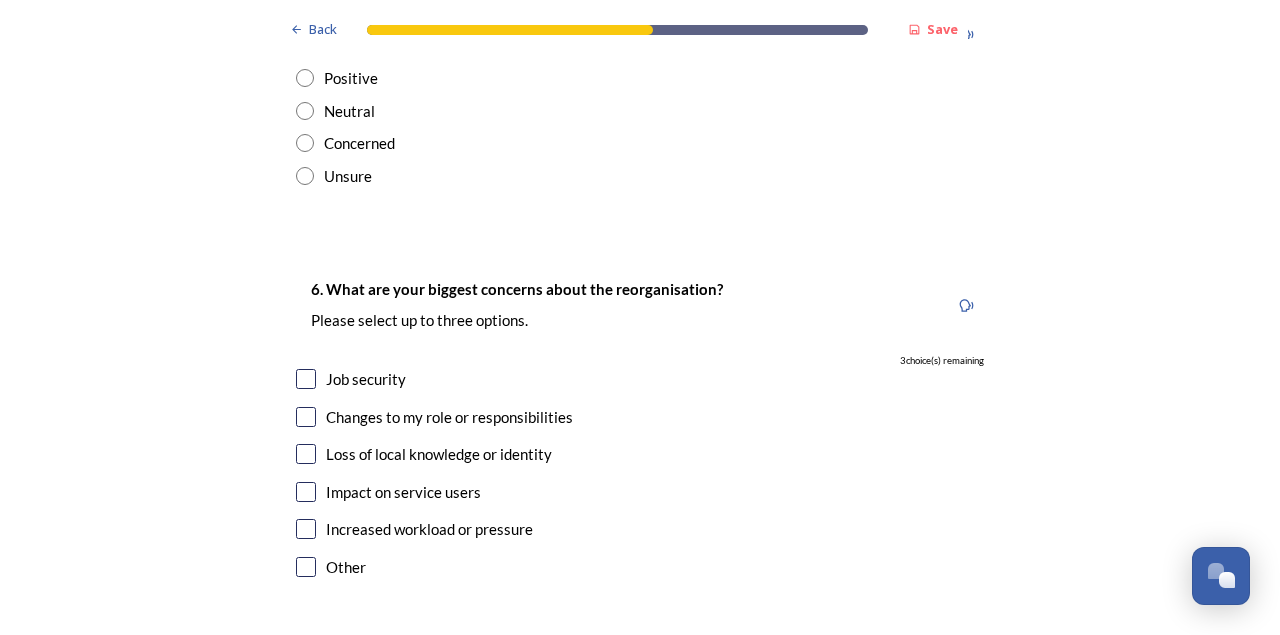 type on "Should we keep the coastal line together?  Would that affect funding/size.
Could you split North/South" 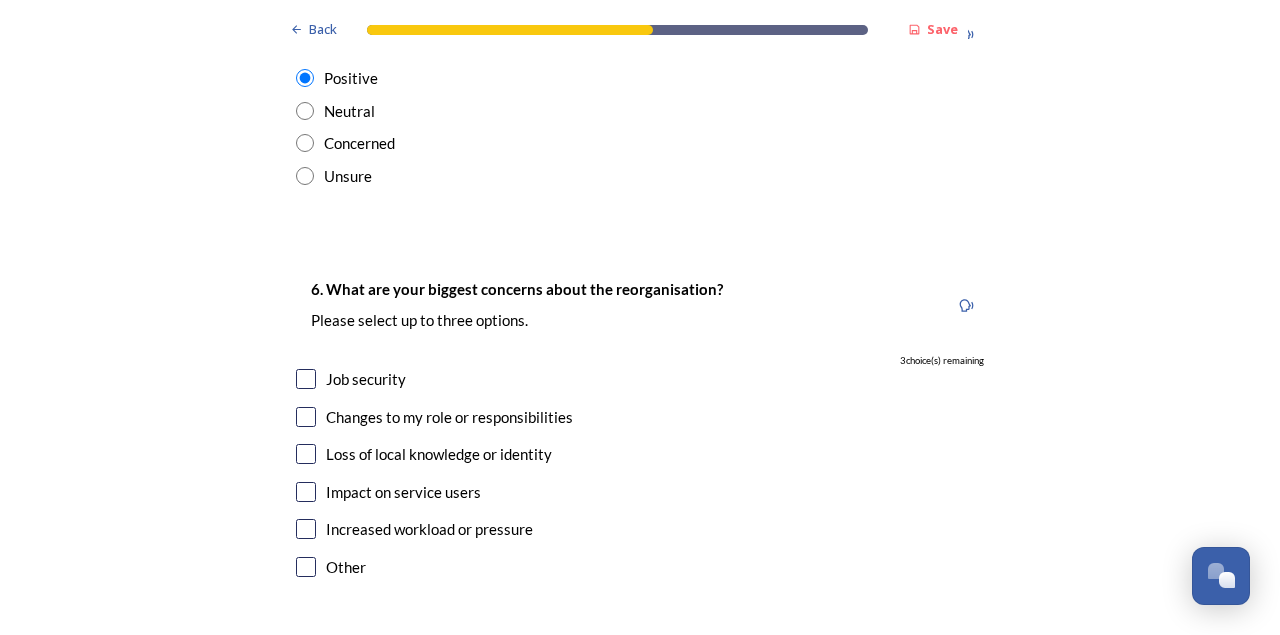 scroll, scrollTop: 4000, scrollLeft: 0, axis: vertical 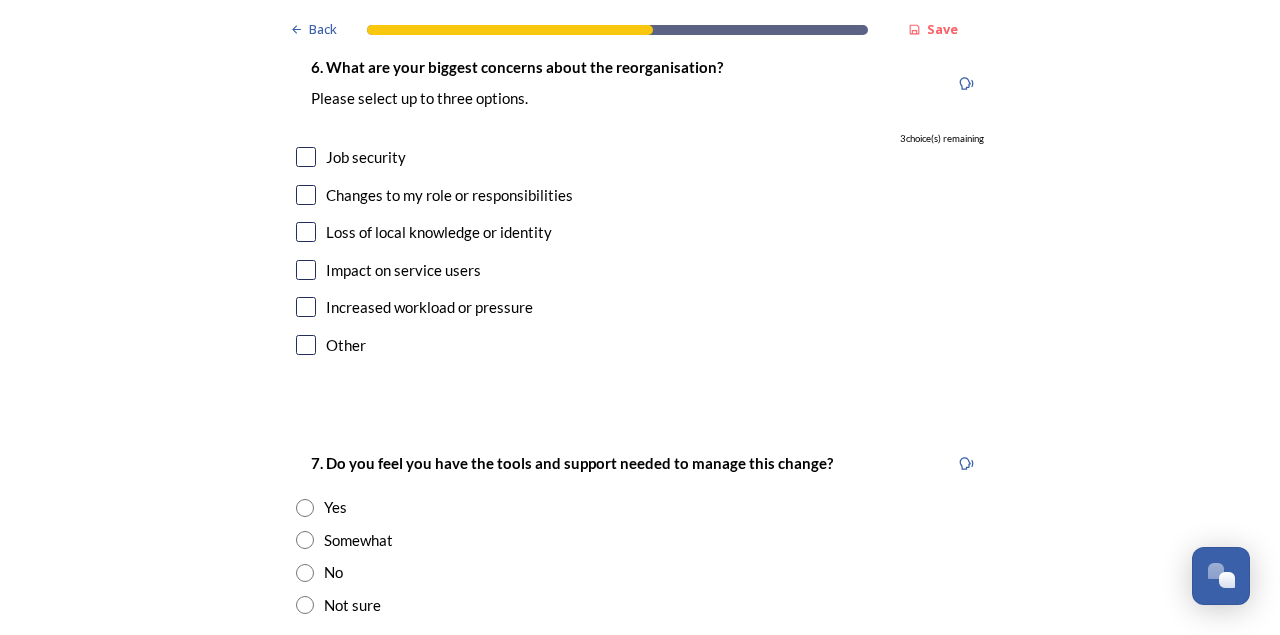click at bounding box center [306, 232] 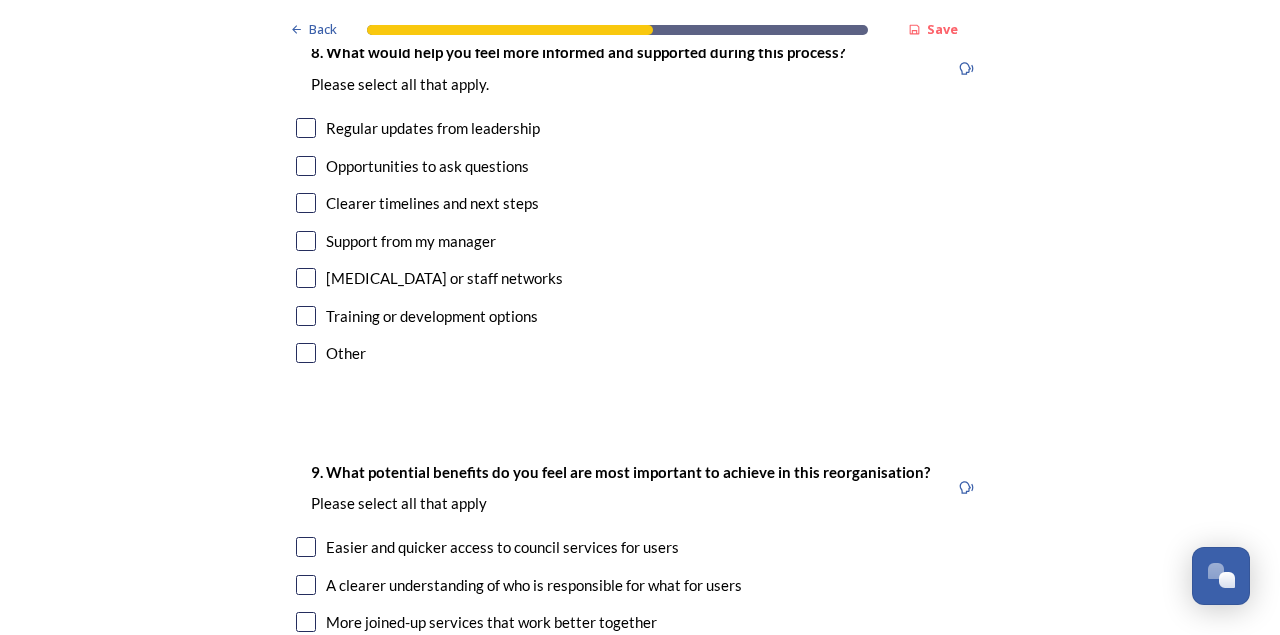 scroll, scrollTop: 4222, scrollLeft: 0, axis: vertical 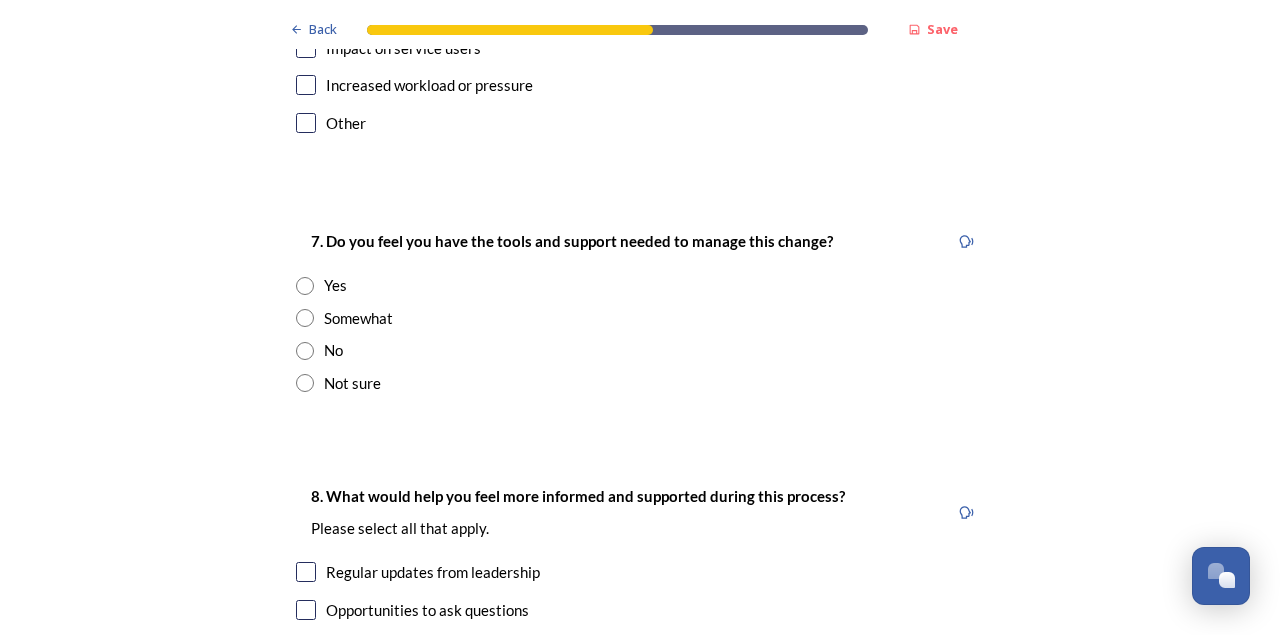 click at bounding box center (305, 318) 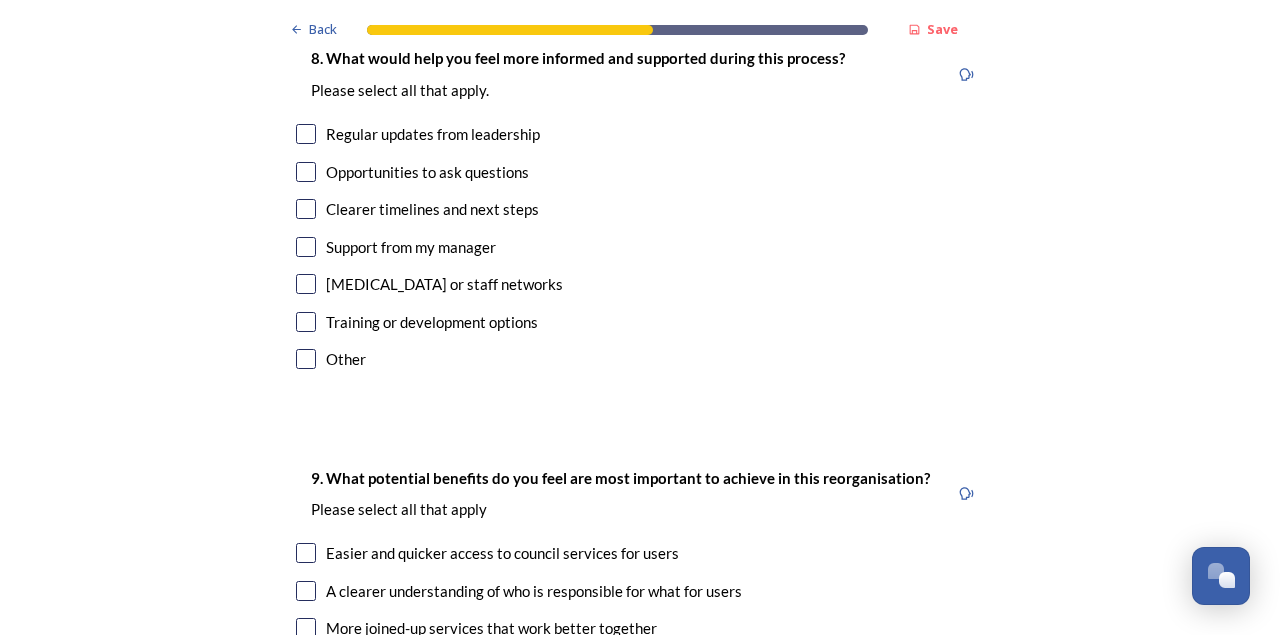 scroll, scrollTop: 4666, scrollLeft: 0, axis: vertical 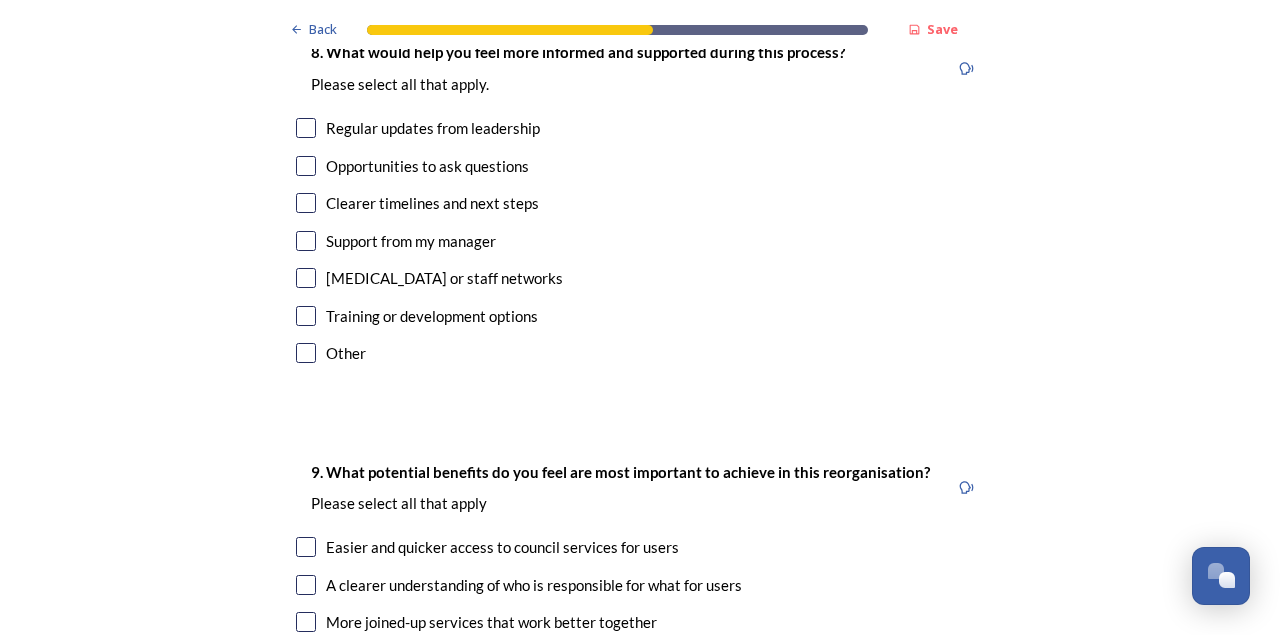 click at bounding box center (306, 128) 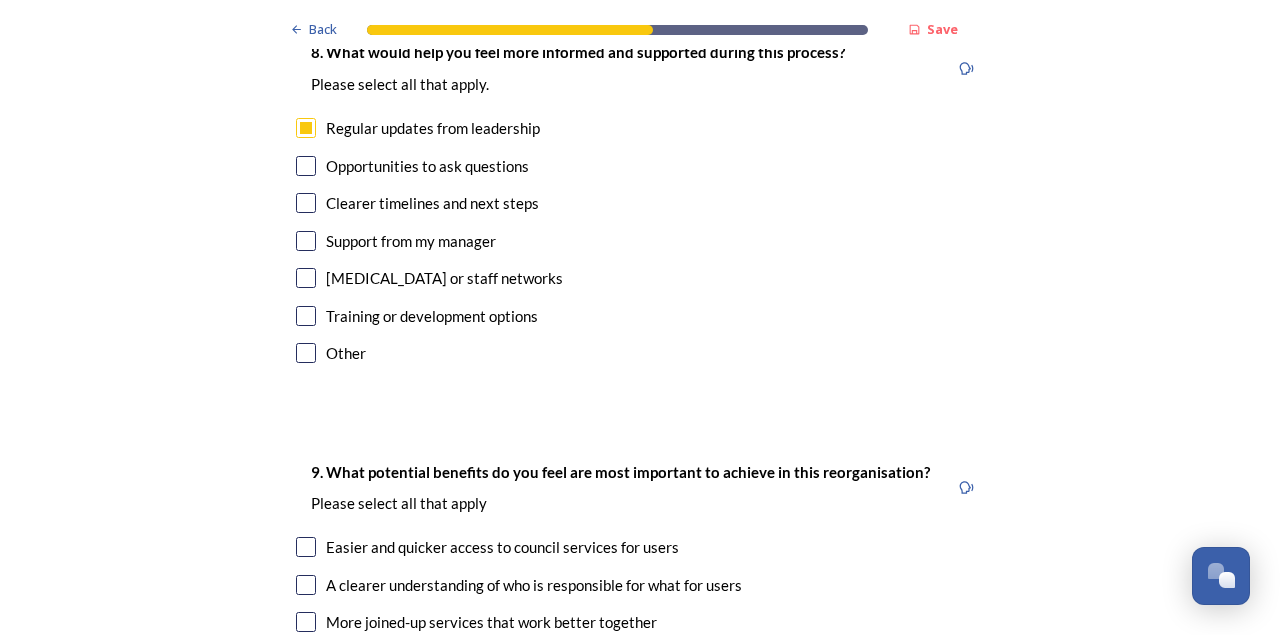 click at bounding box center (306, 203) 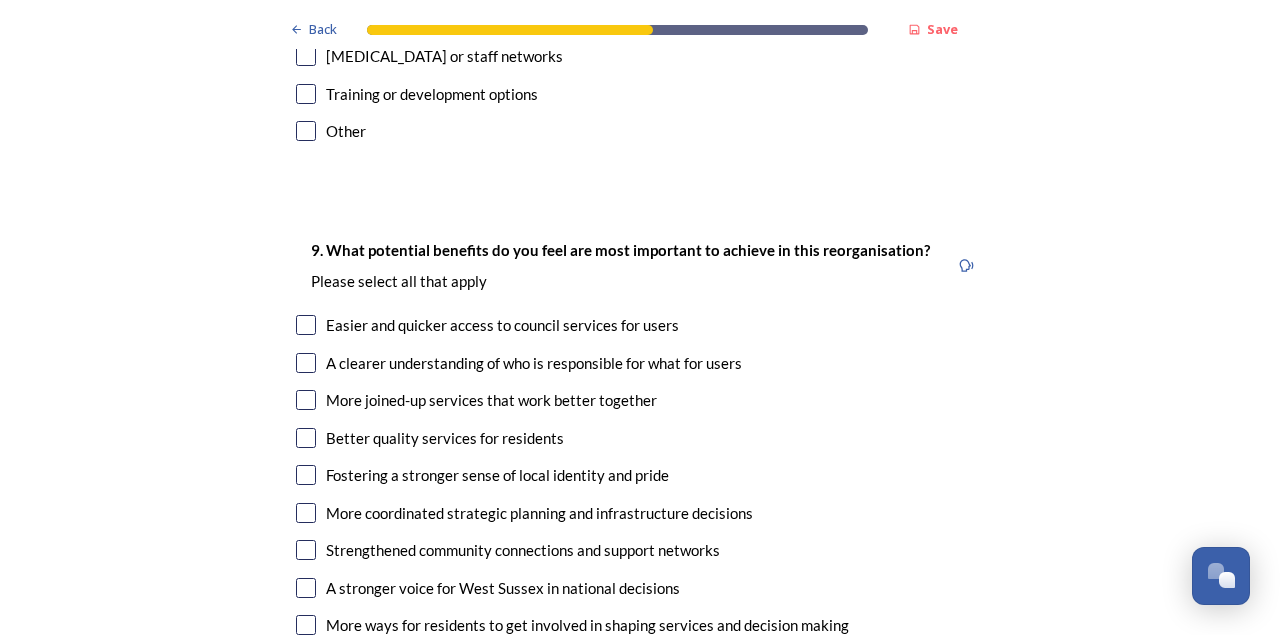 scroll, scrollTop: 5111, scrollLeft: 0, axis: vertical 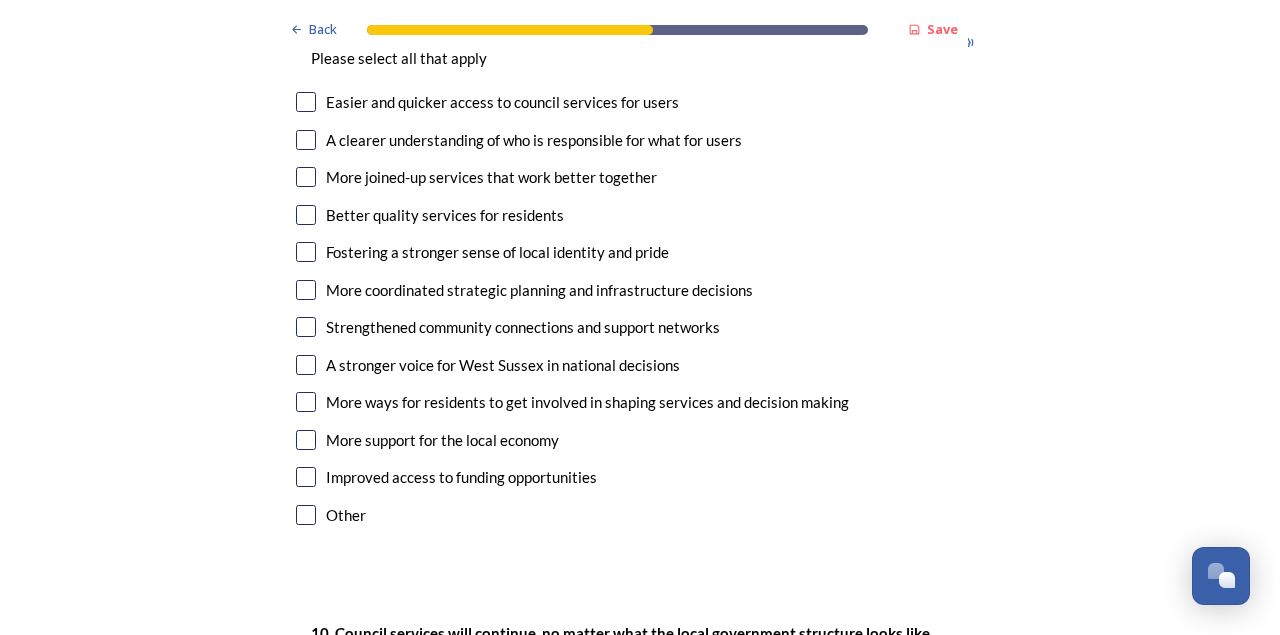 click at bounding box center [306, 102] 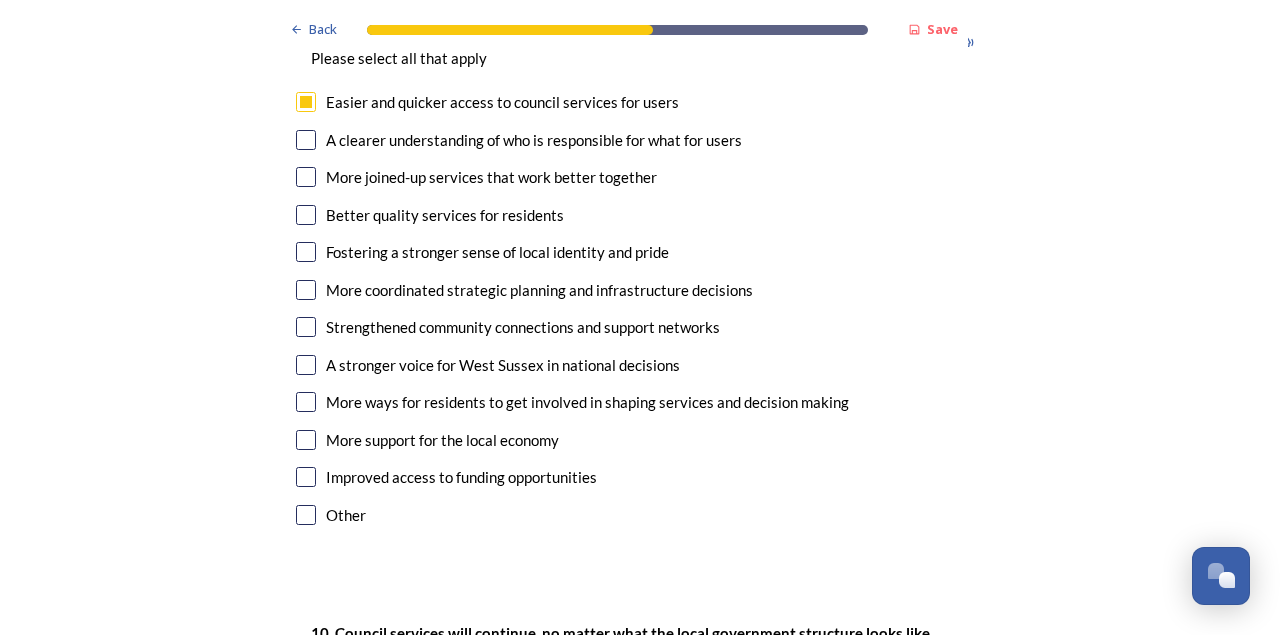 click at bounding box center (306, 140) 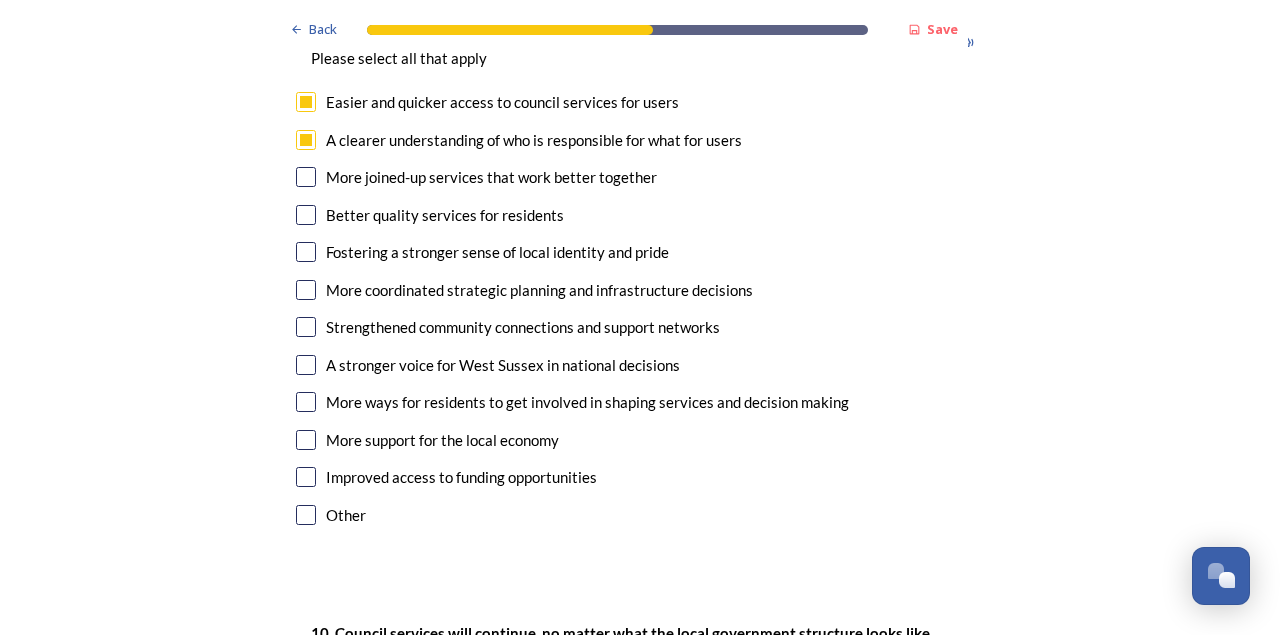 click at bounding box center (306, 177) 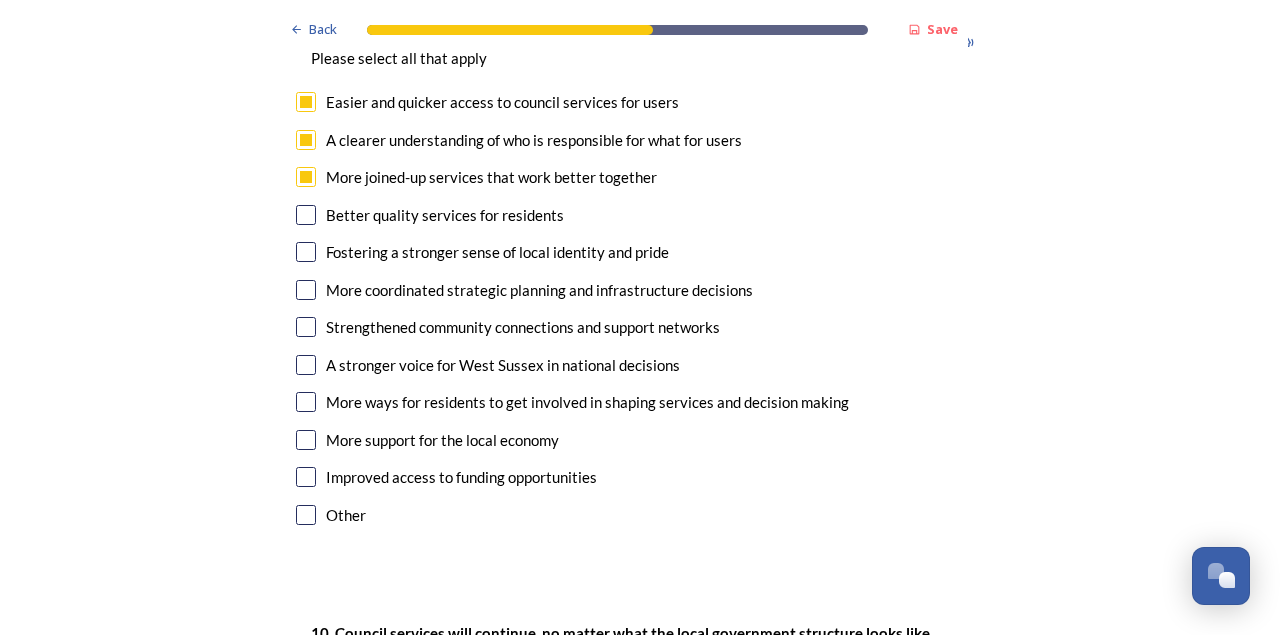click at bounding box center (306, 215) 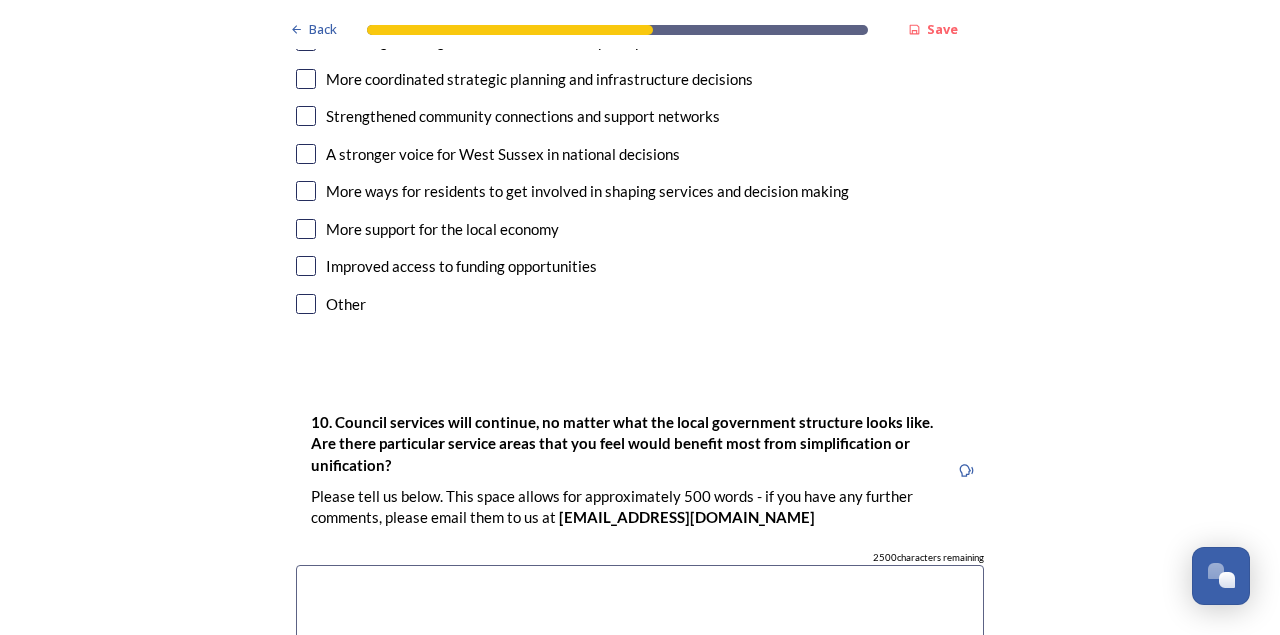 scroll, scrollTop: 5333, scrollLeft: 0, axis: vertical 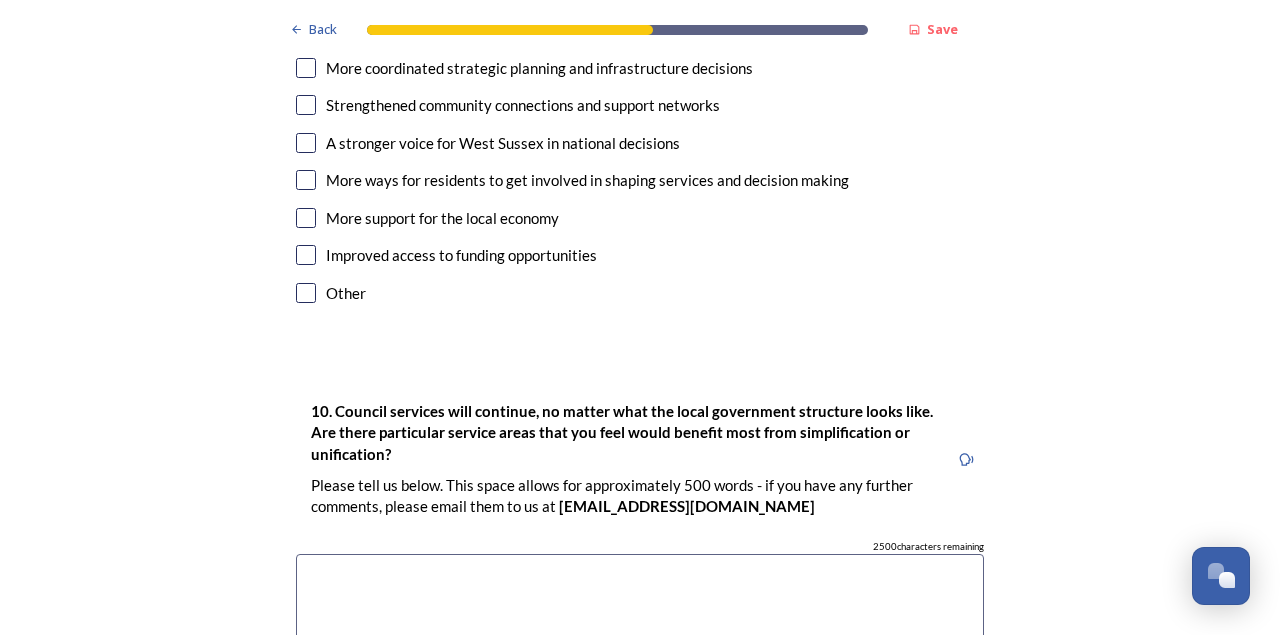 click at bounding box center [306, 30] 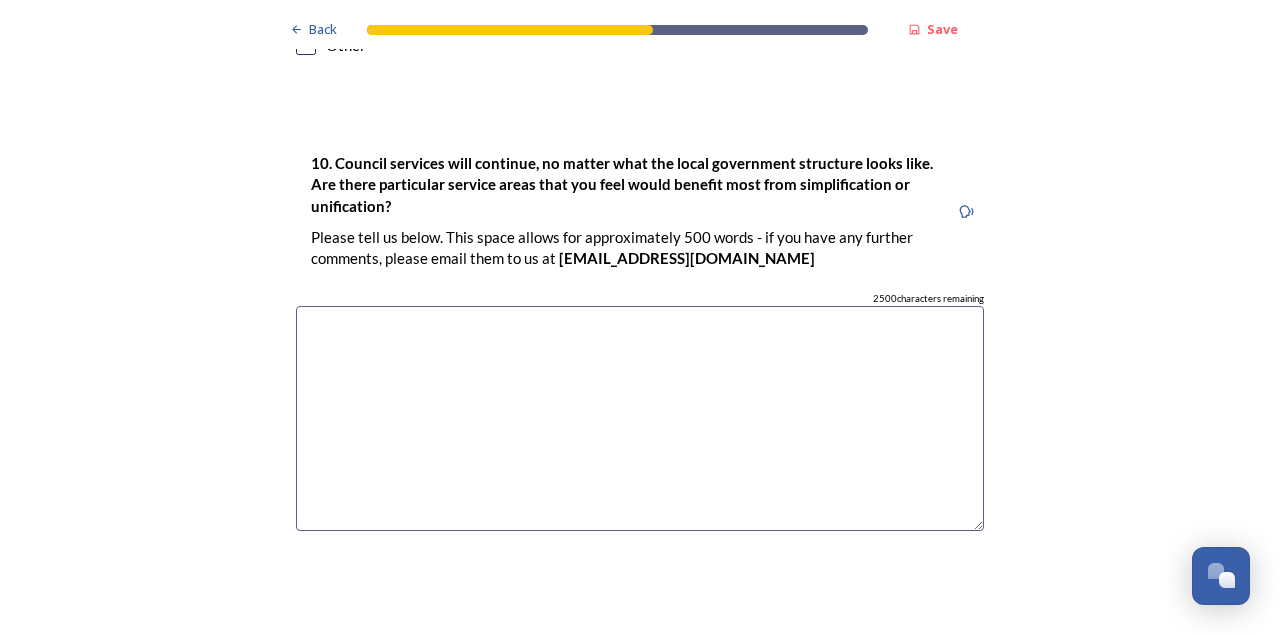 scroll, scrollTop: 5778, scrollLeft: 0, axis: vertical 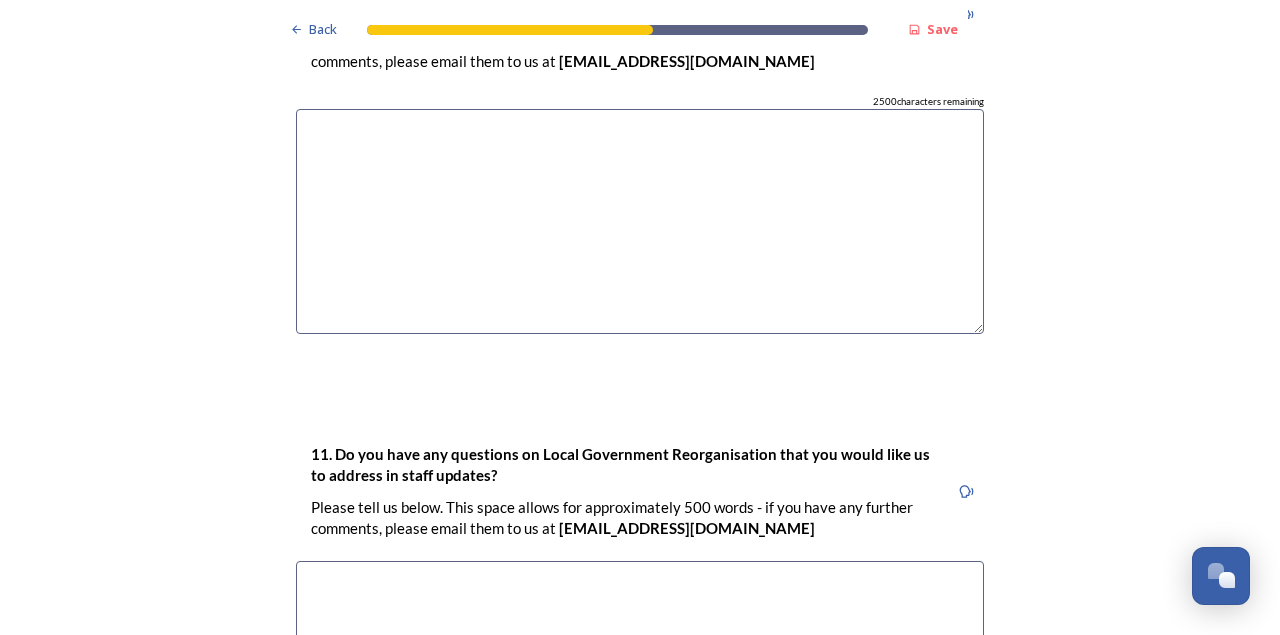 click at bounding box center (640, 221) 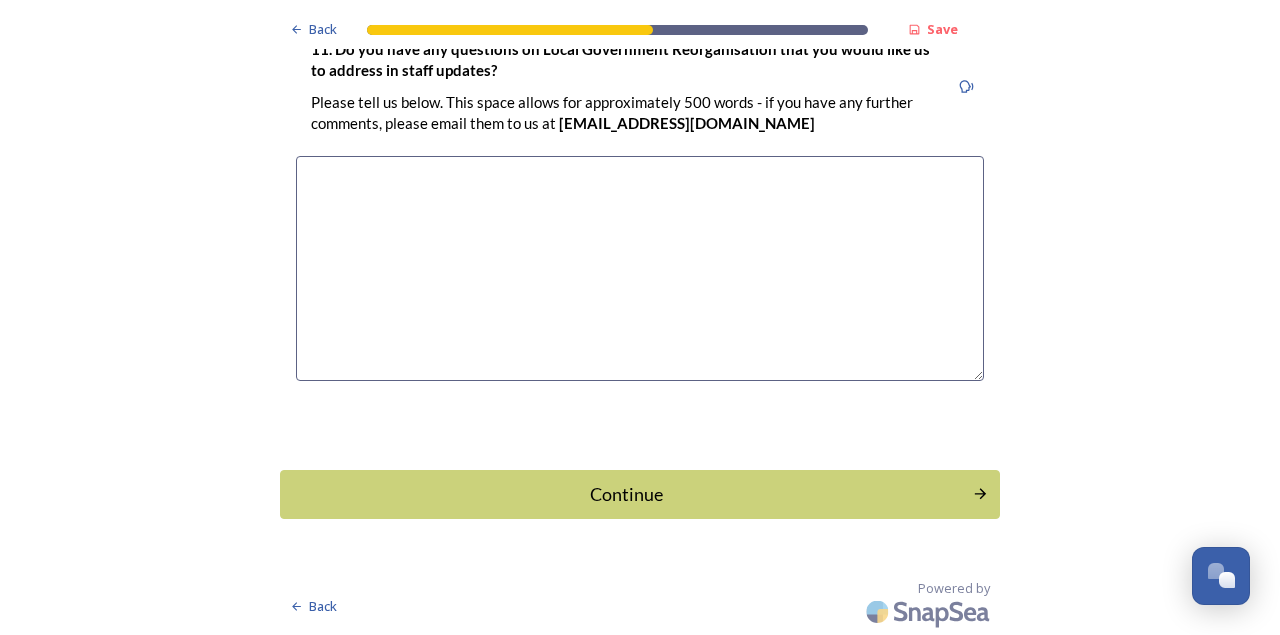 scroll, scrollTop: 6390, scrollLeft: 0, axis: vertical 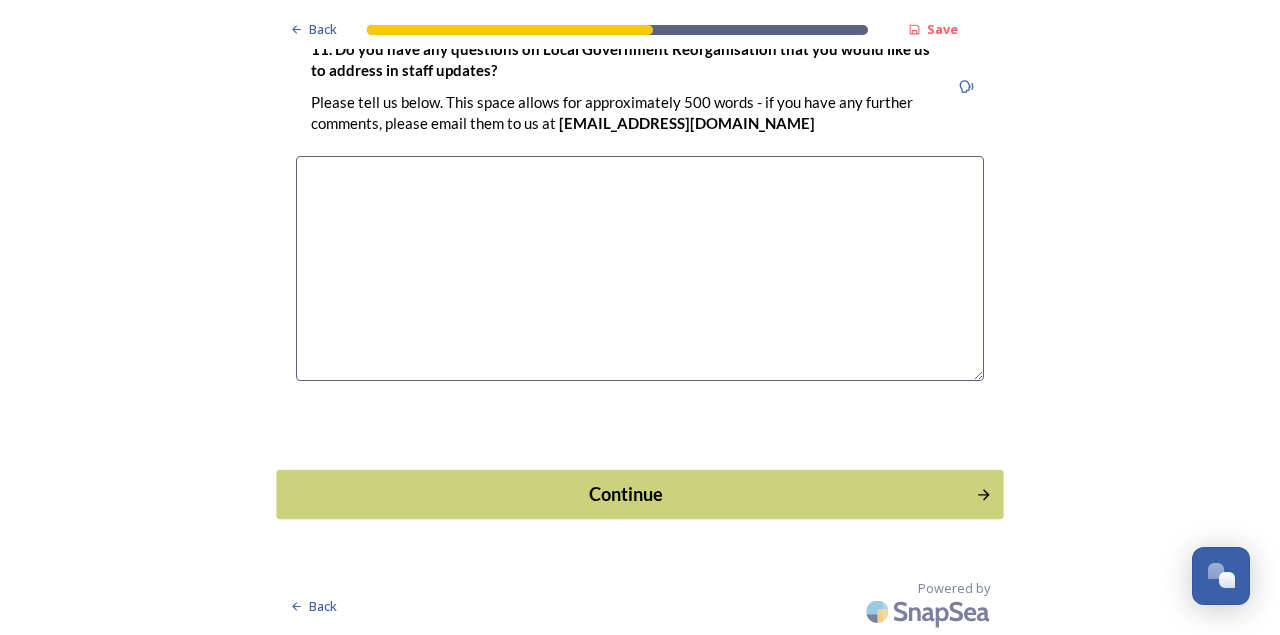 type on "We are still lacking in technology that is efficient for our requirements." 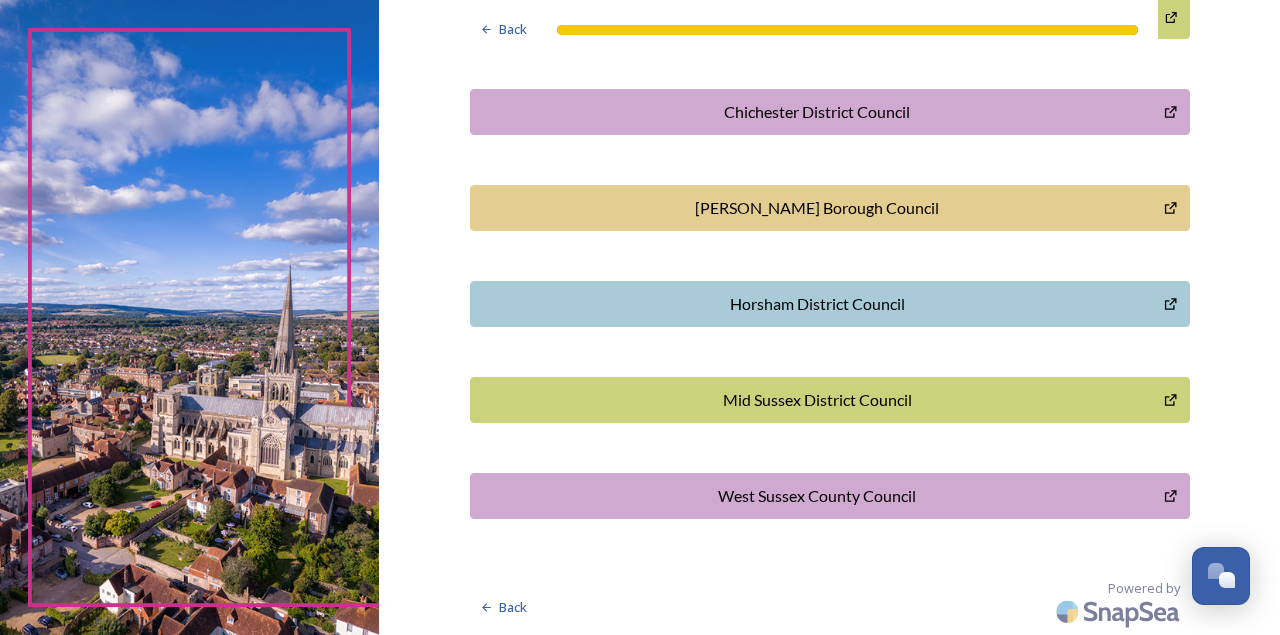 scroll, scrollTop: 0, scrollLeft: 0, axis: both 